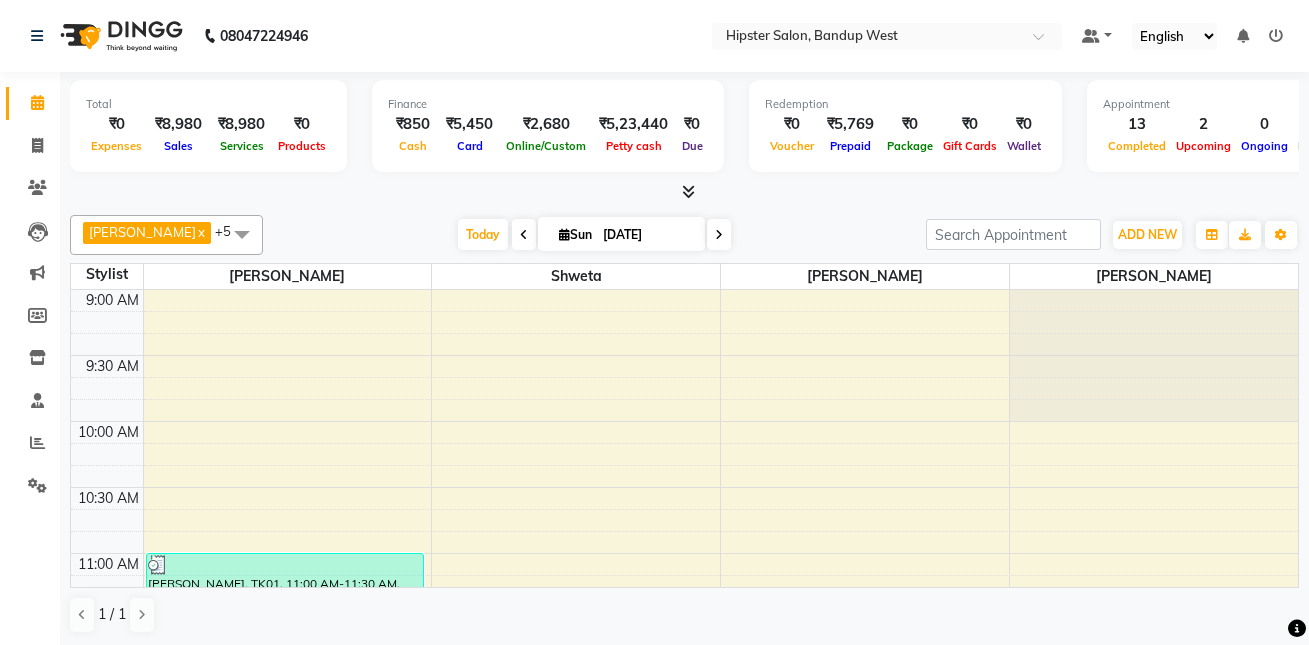 scroll, scrollTop: 0, scrollLeft: 0, axis: both 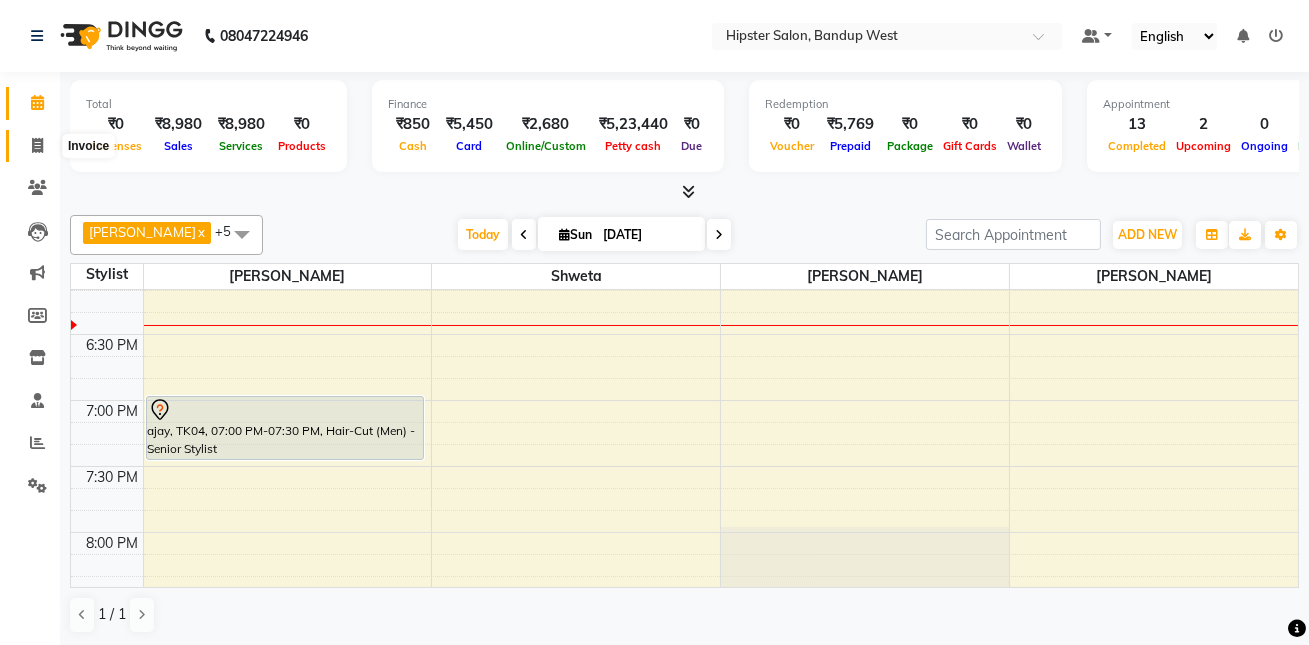 click 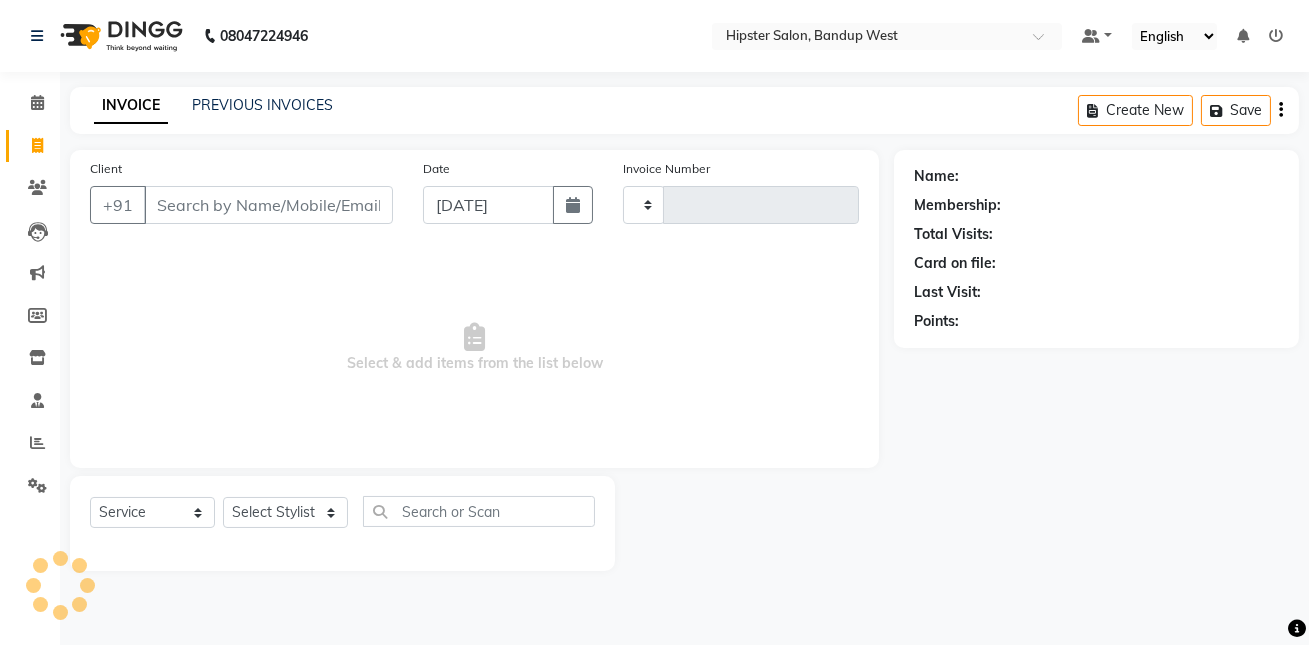 type on "0829" 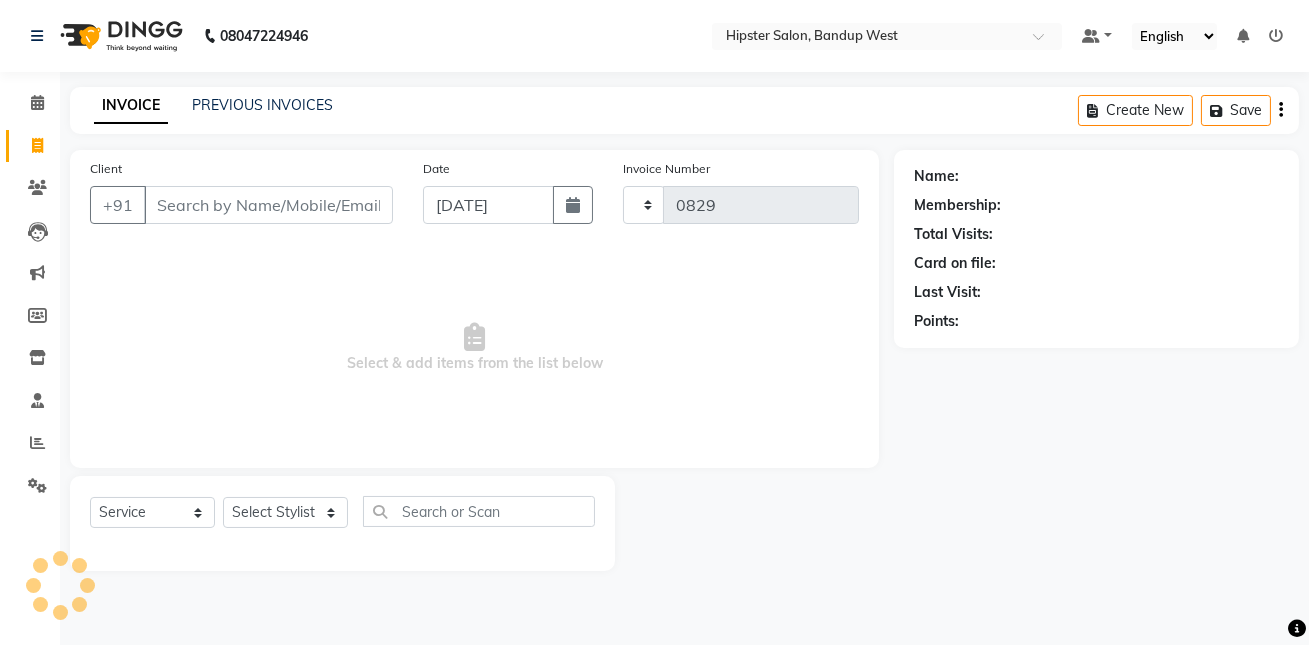 select on "6746" 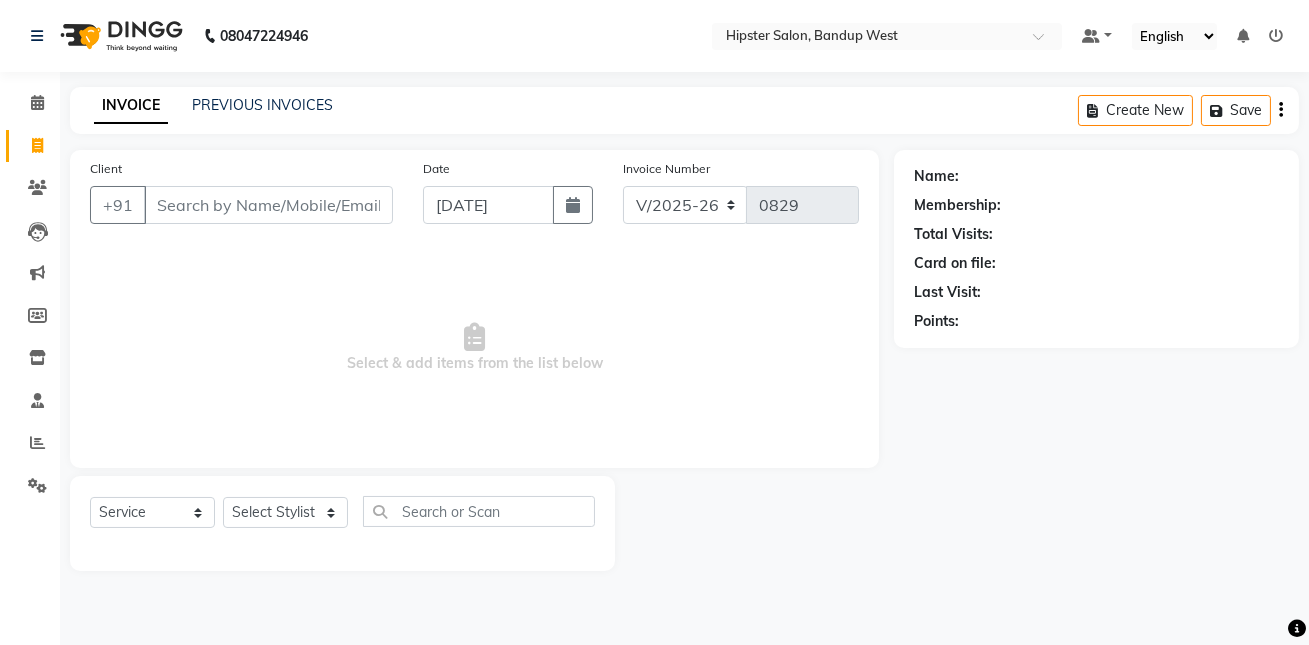 click on "Client" at bounding box center (268, 205) 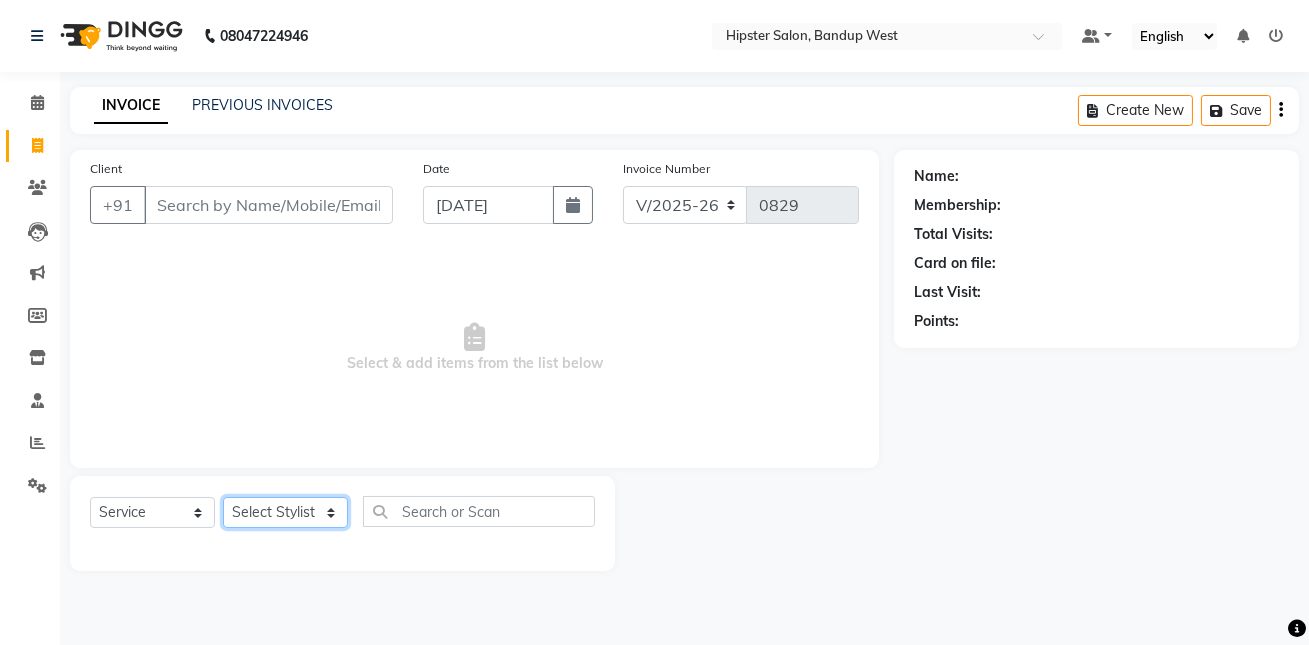 click on "Select Stylist aditya [PERSON_NAME] anup [PERSON_NAME] [PERSON_NAME] lucky [PERSON_NAME] meet [PERSON_NAME] [PERSON_NAME] [PERSON_NAME] [PERSON_NAME] Shweta [PERSON_NAME]" 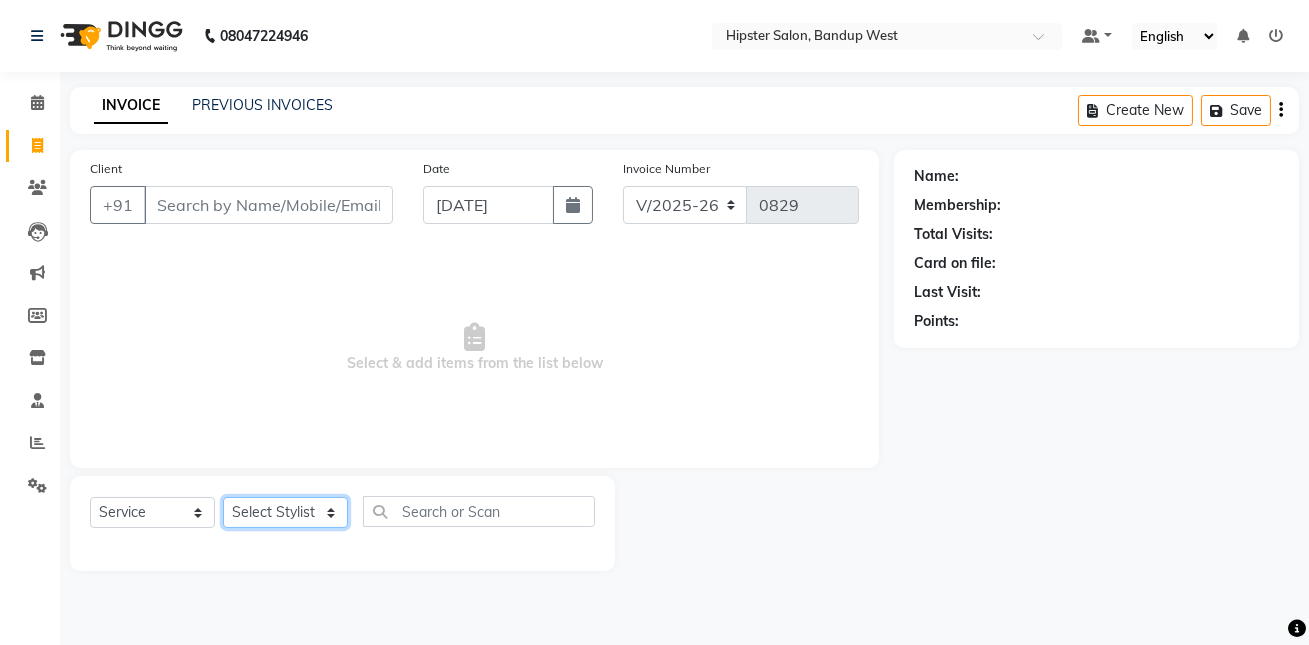 select on "77786" 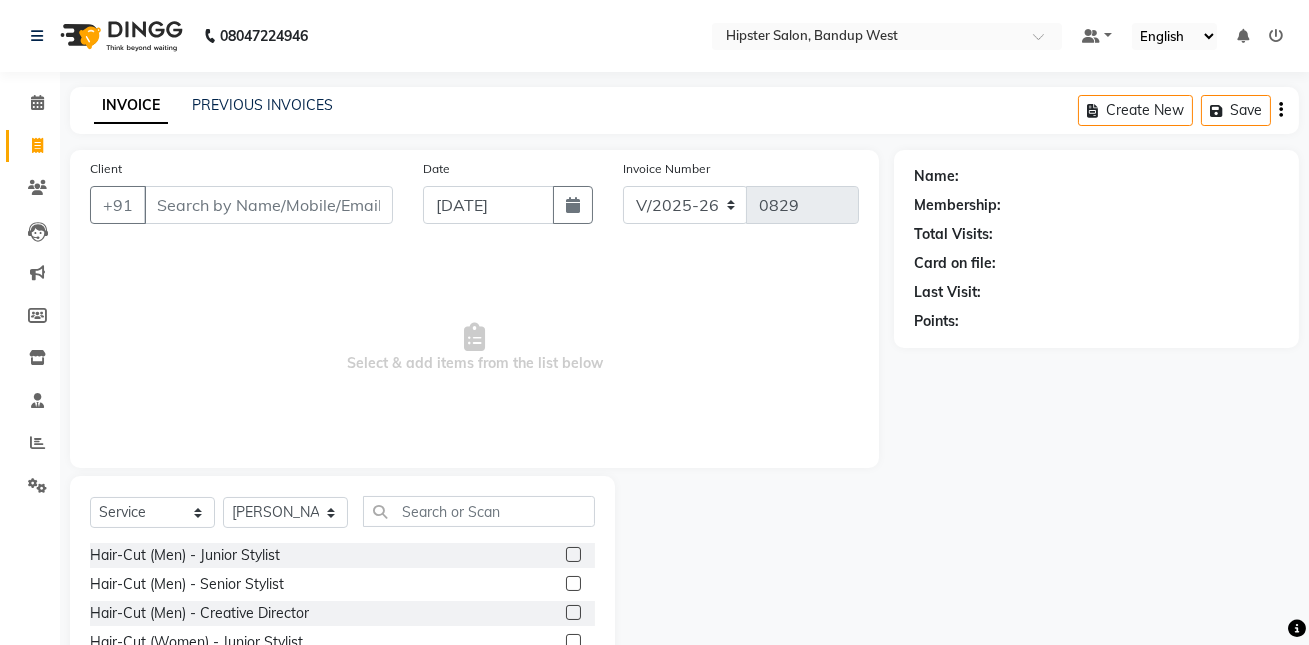 click 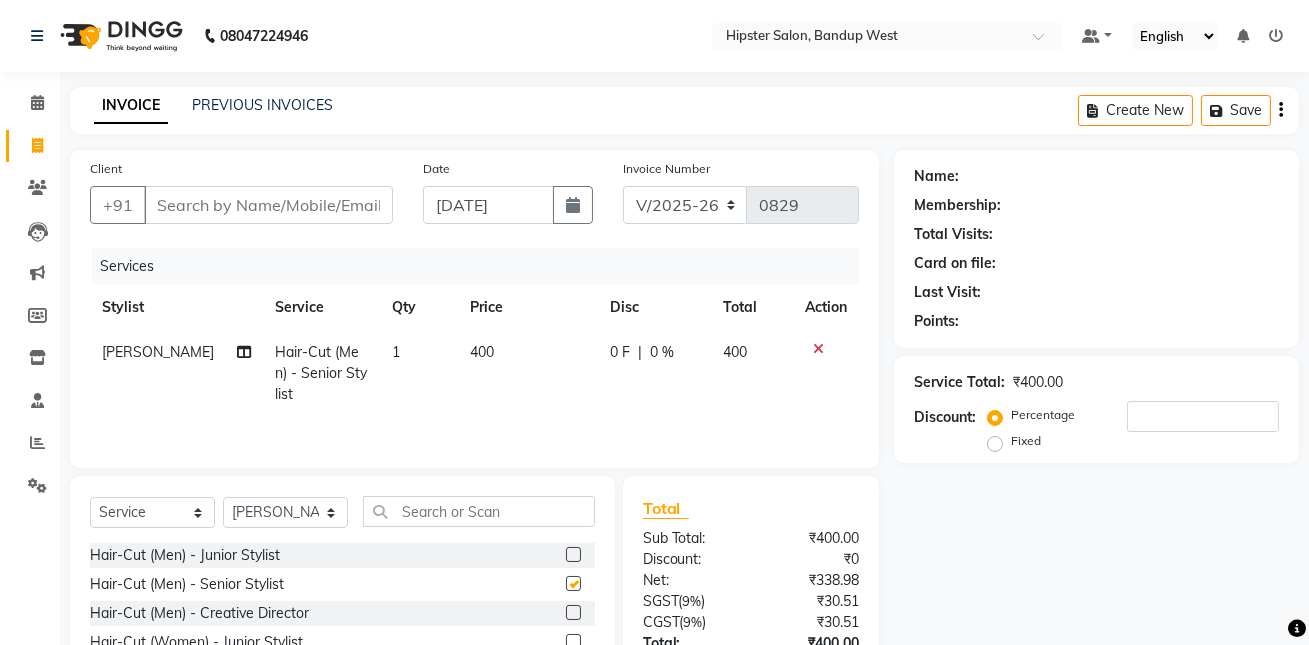 checkbox on "false" 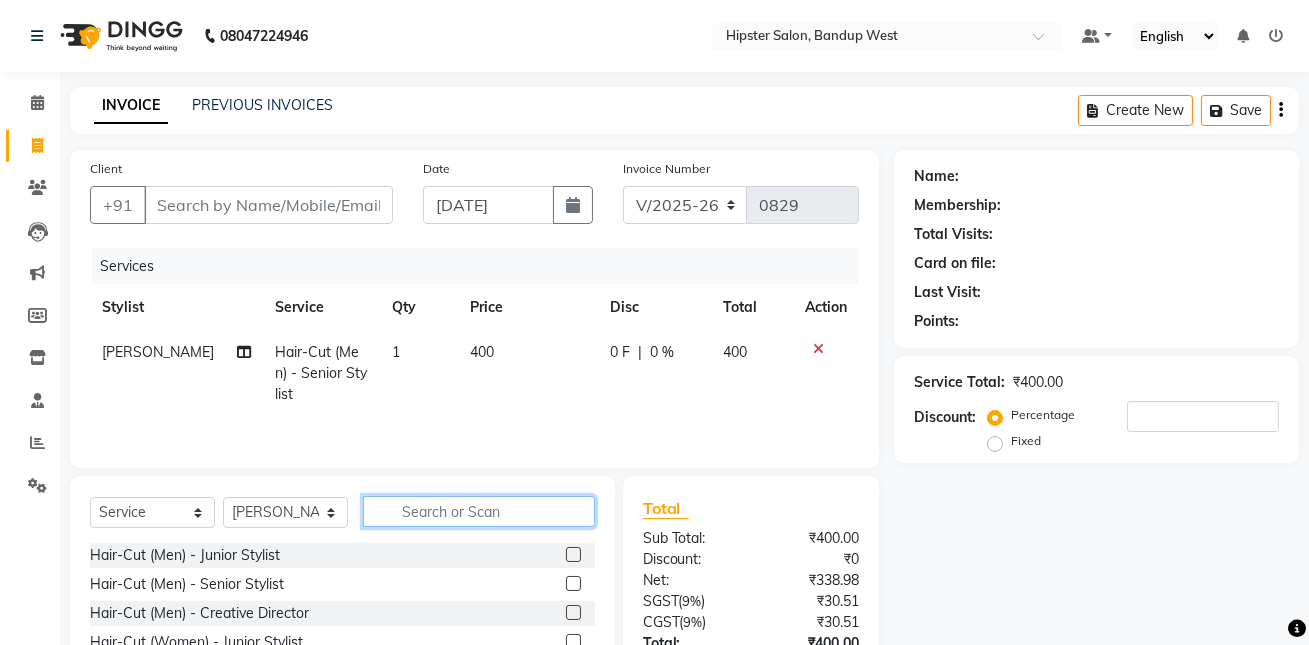 click 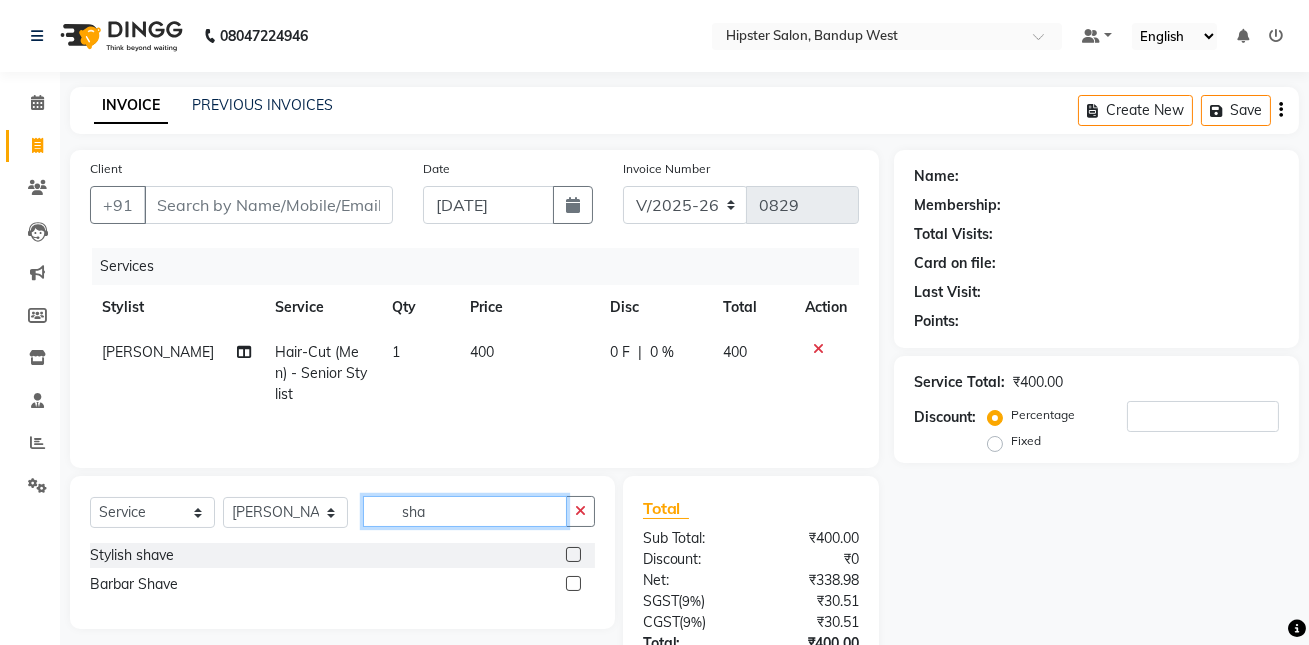 type on "sha" 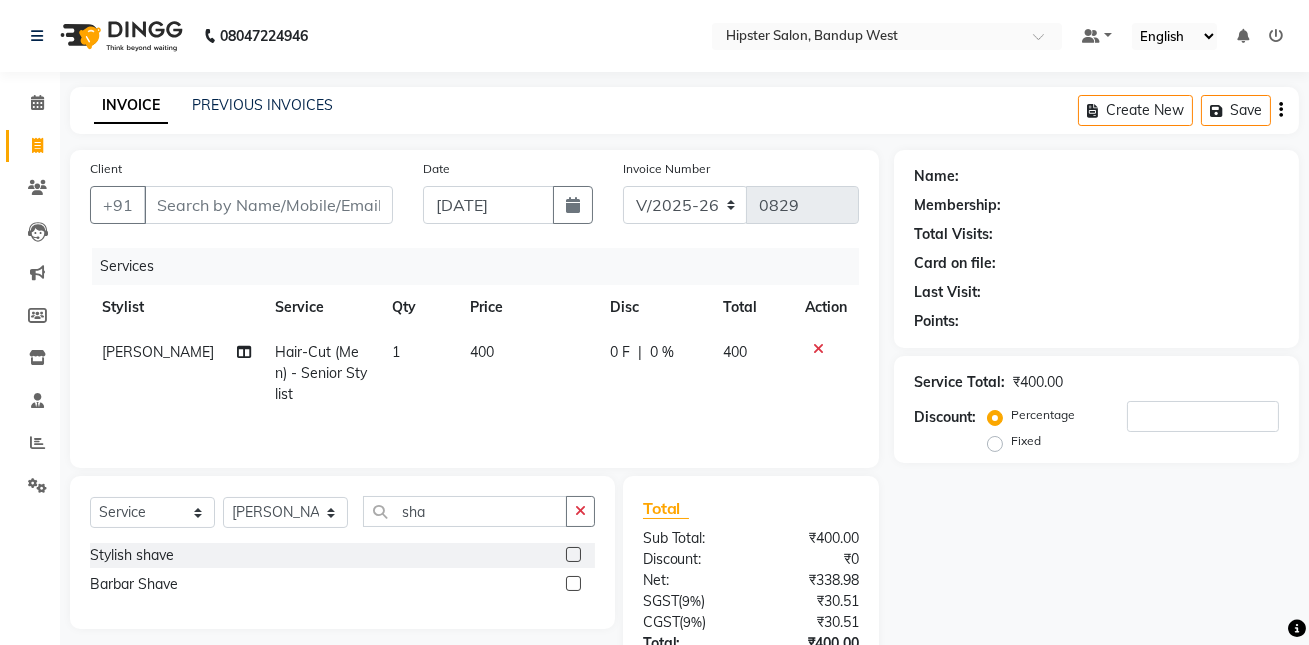 click 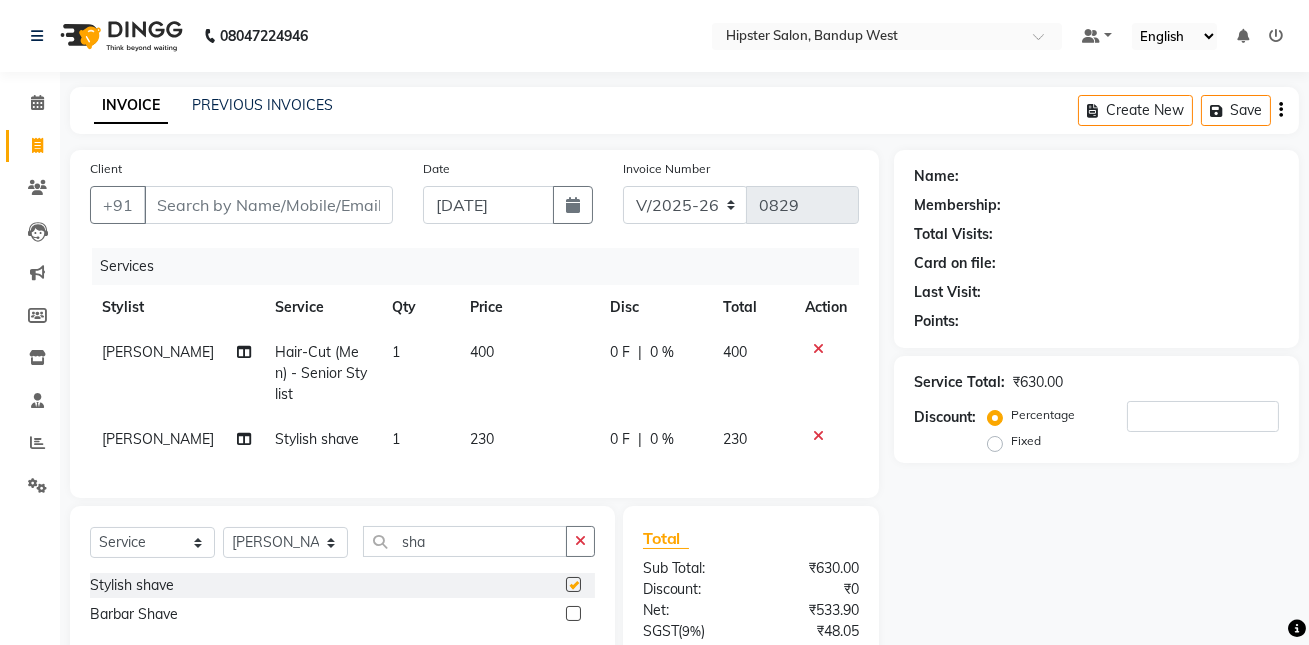 checkbox on "false" 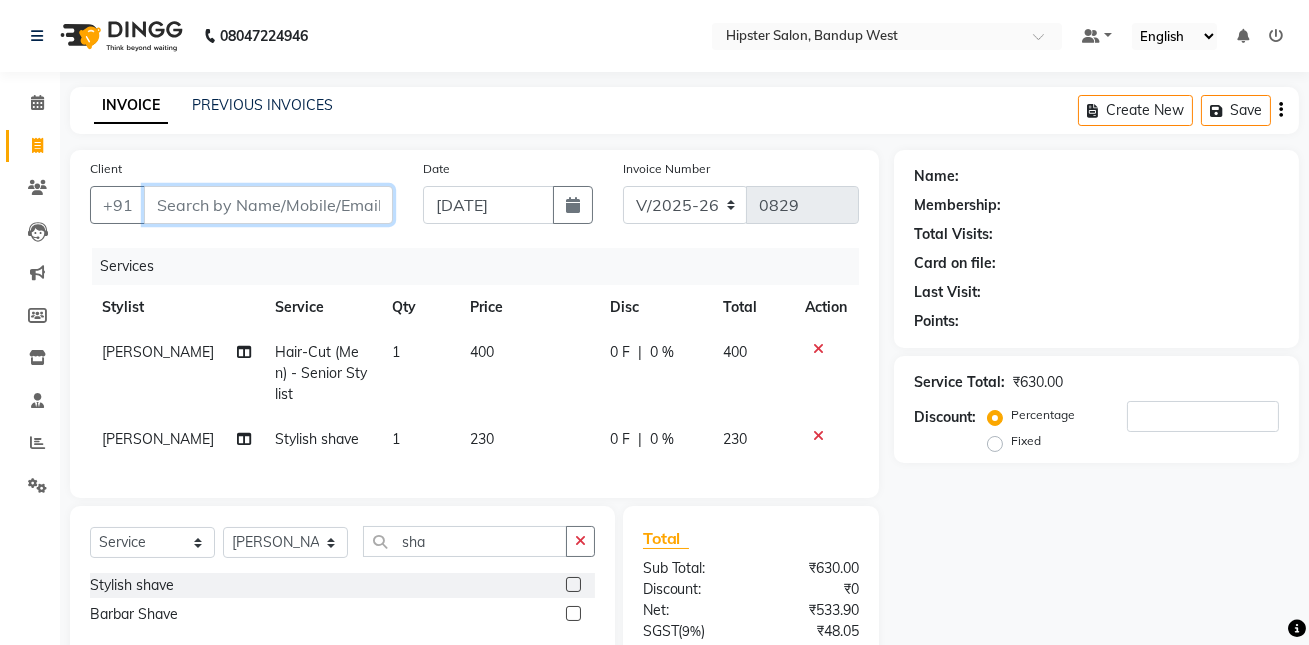 click on "Client" at bounding box center (268, 205) 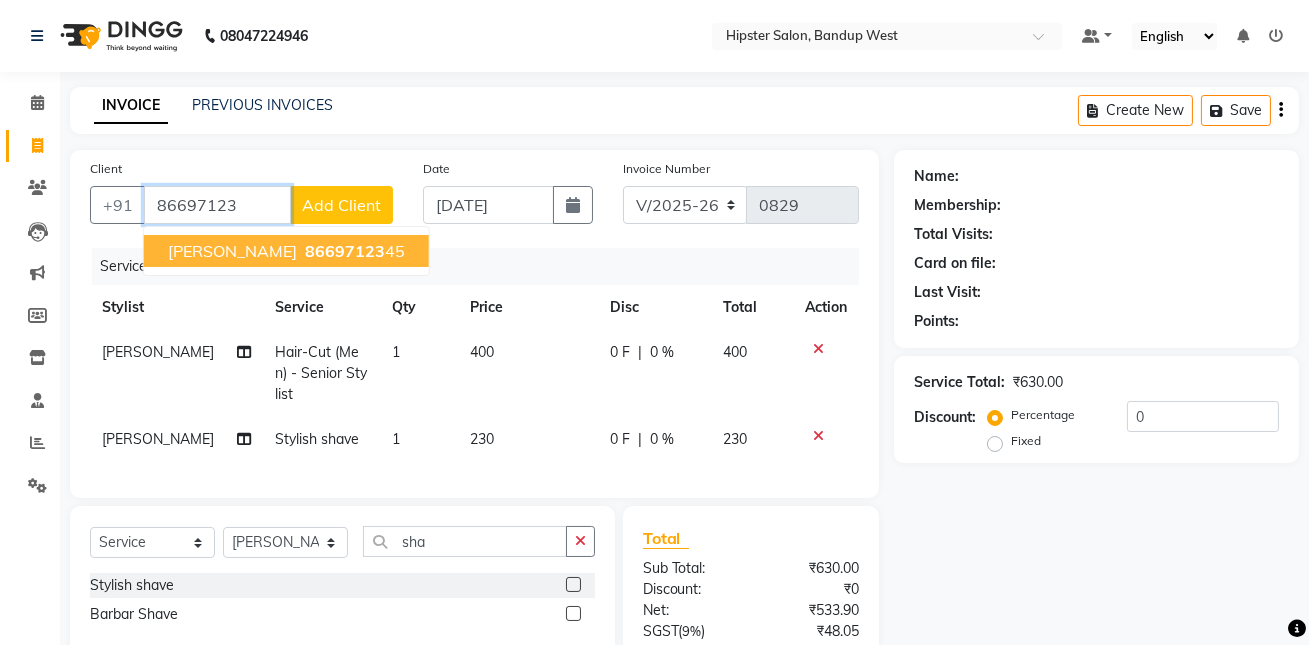 click on "86697123 45" at bounding box center [353, 251] 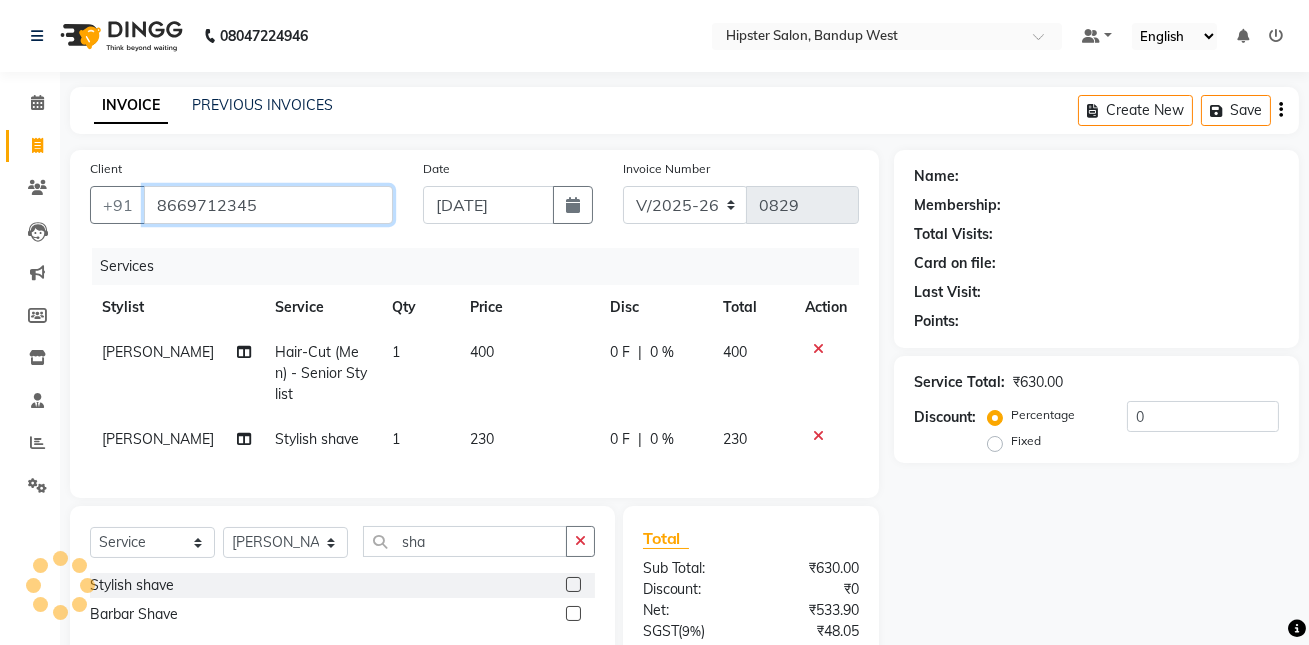 type on "8669712345" 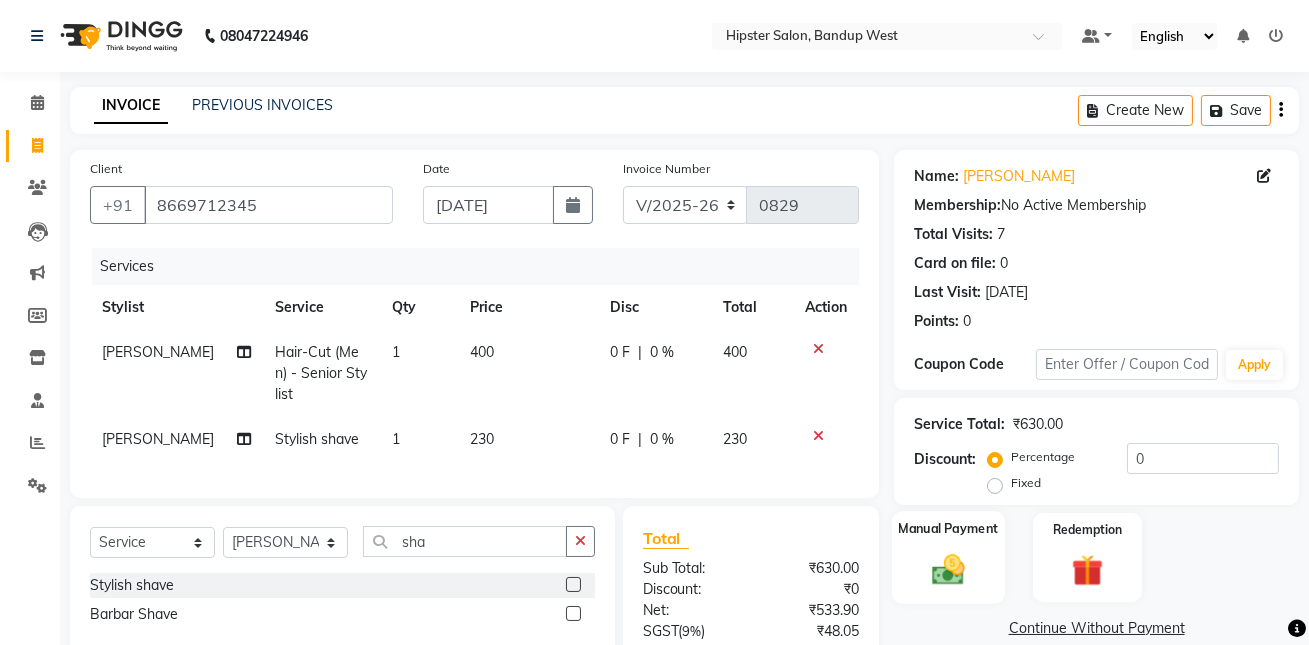 click 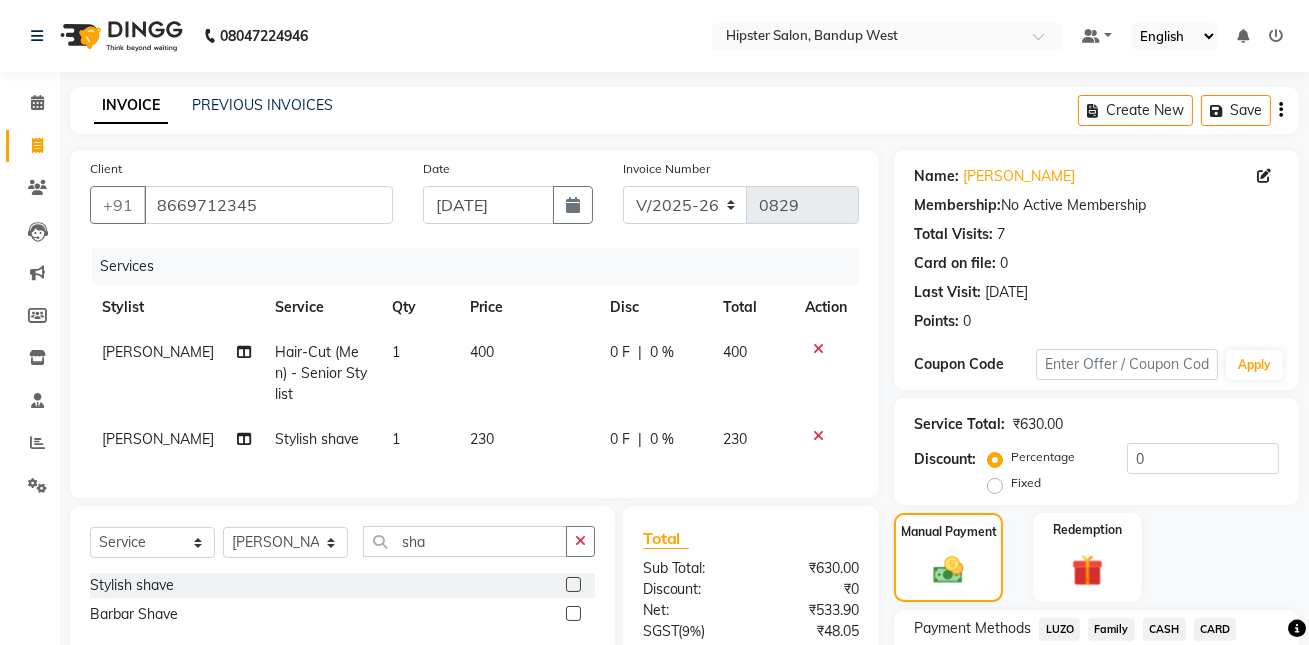 scroll, scrollTop: 164, scrollLeft: 0, axis: vertical 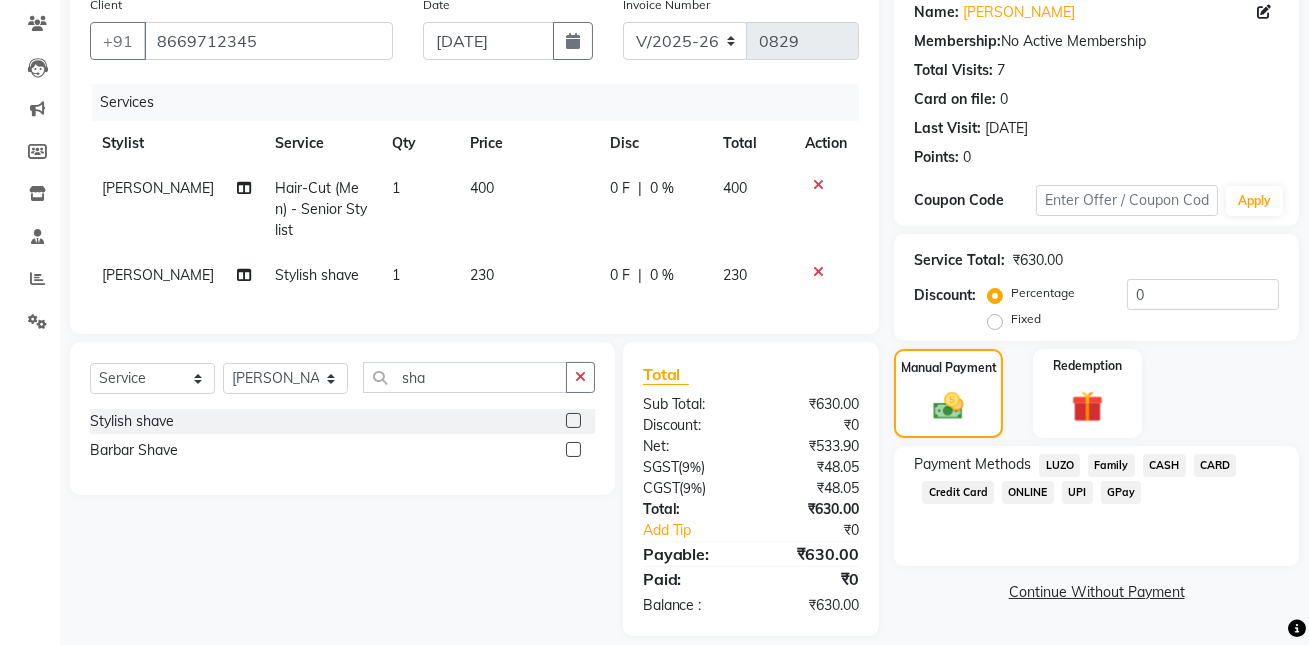 click on "CASH" 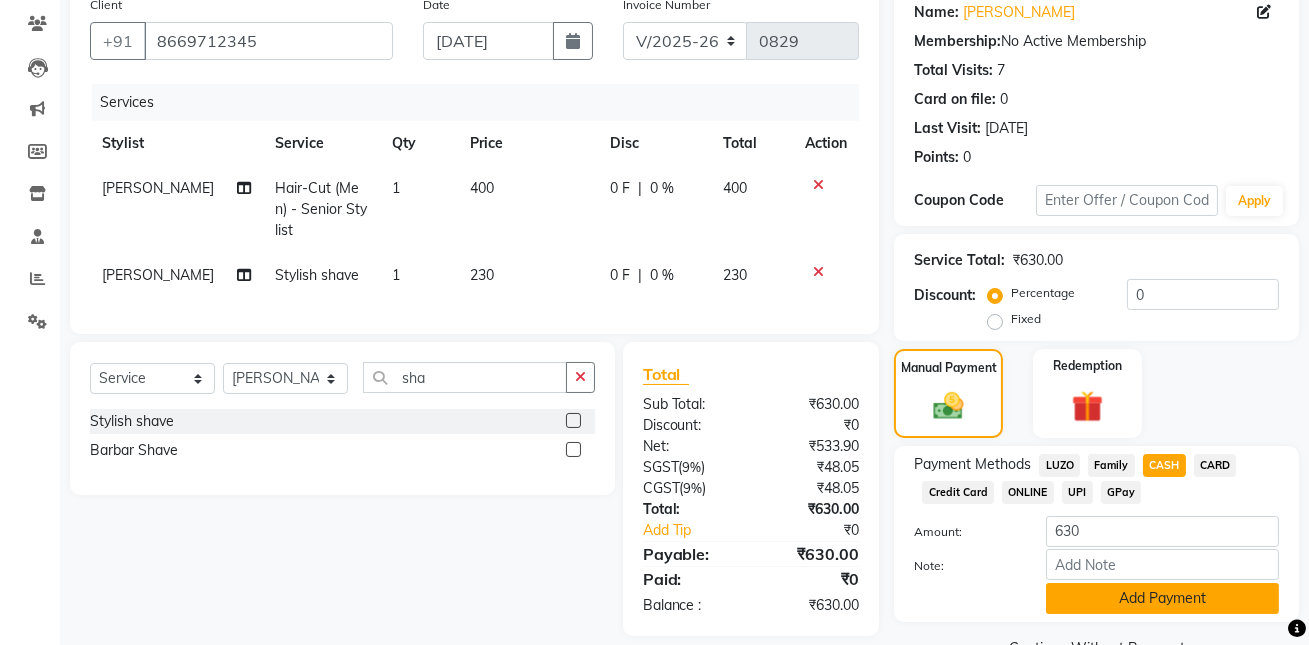 scroll, scrollTop: 211, scrollLeft: 0, axis: vertical 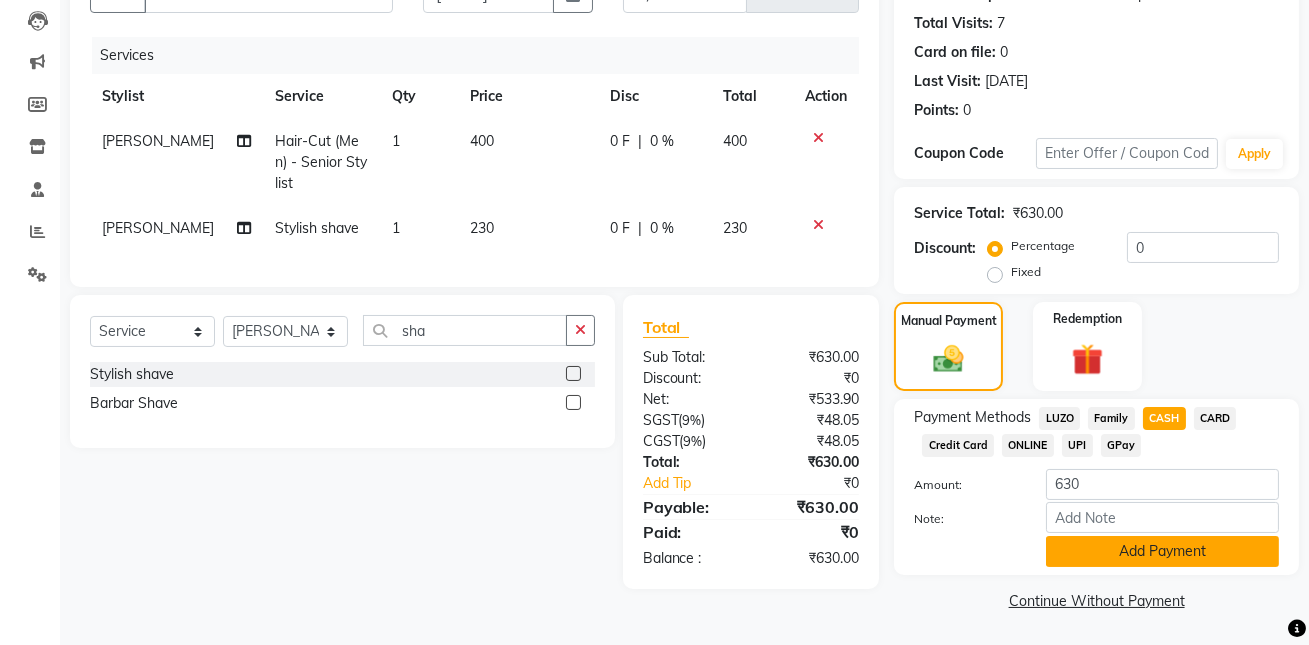 click on "Add Payment" 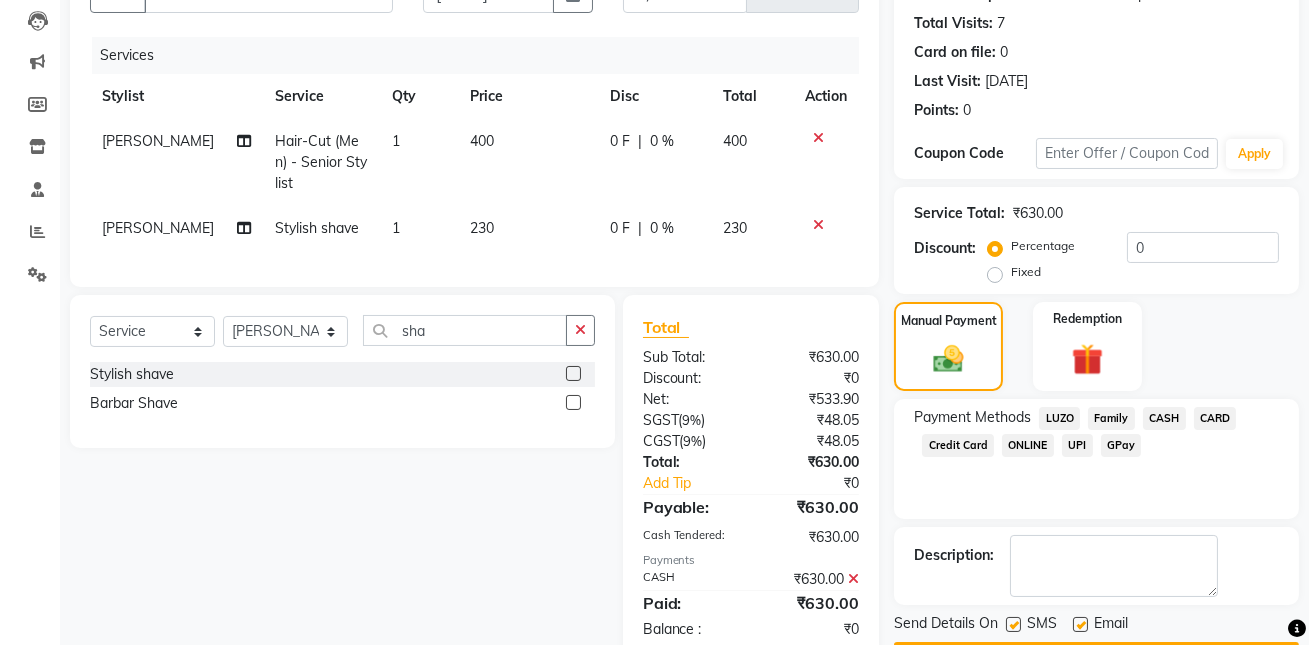 click on "Checkout" 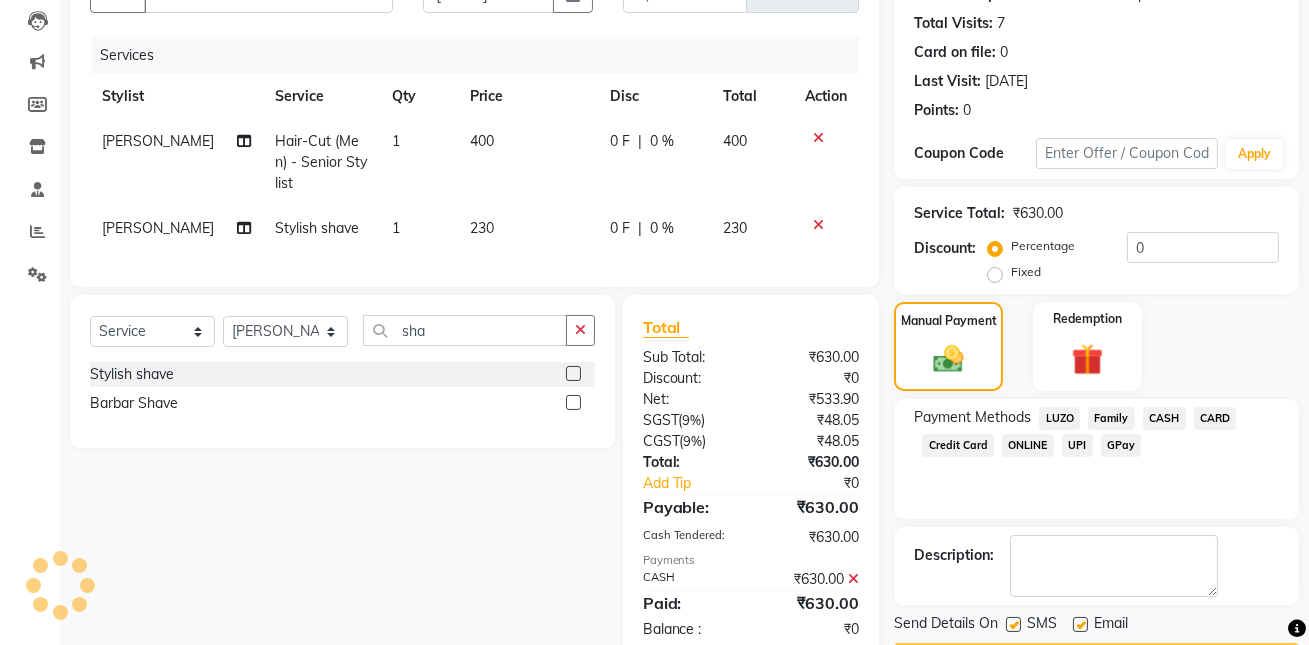 scroll, scrollTop: 267, scrollLeft: 0, axis: vertical 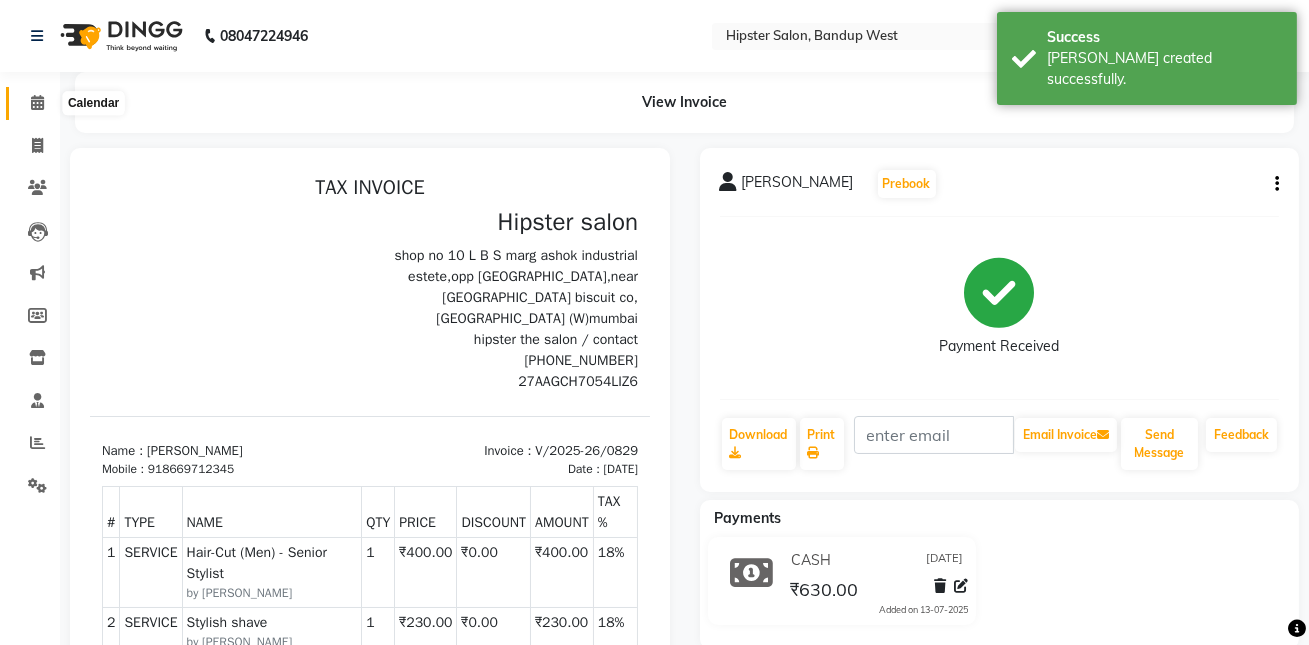 click 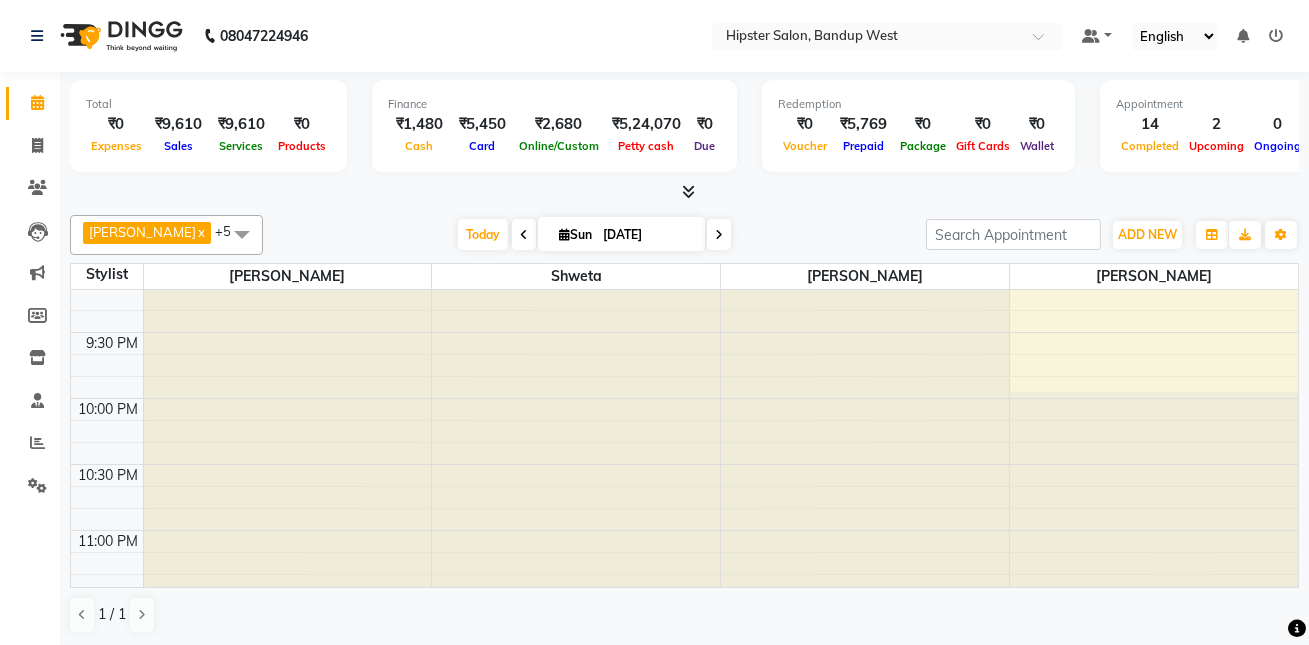 scroll, scrollTop: 1674, scrollLeft: 0, axis: vertical 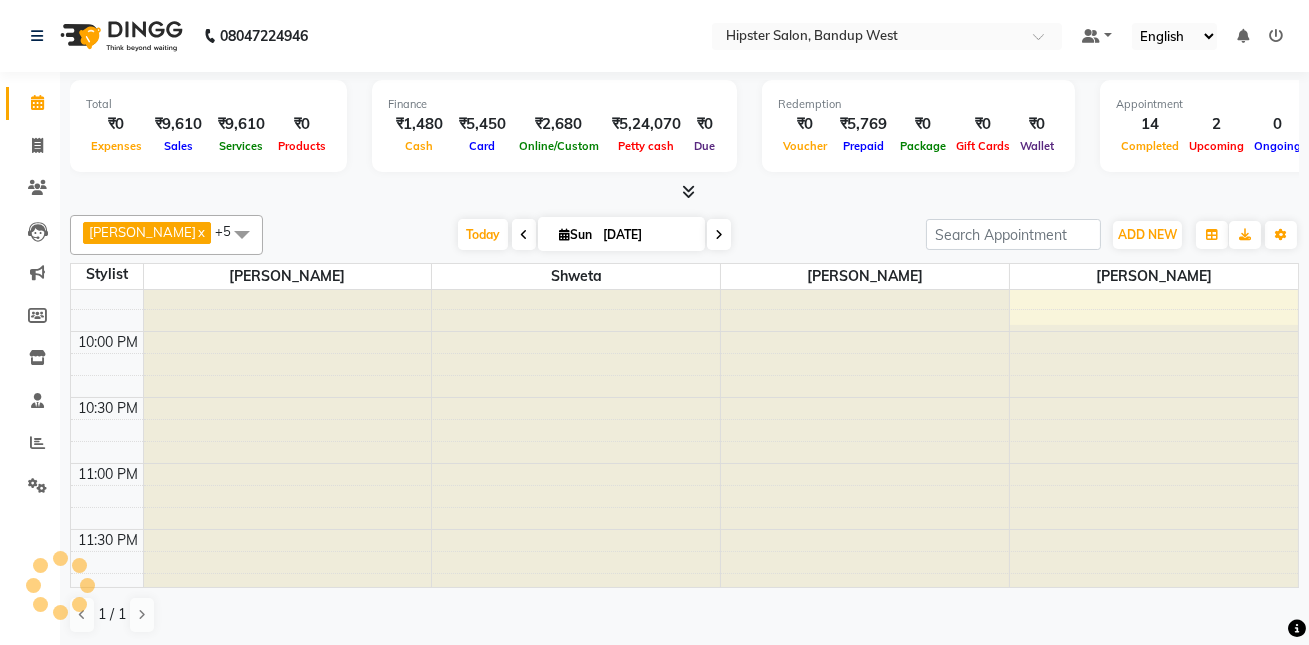 click at bounding box center [242, 234] 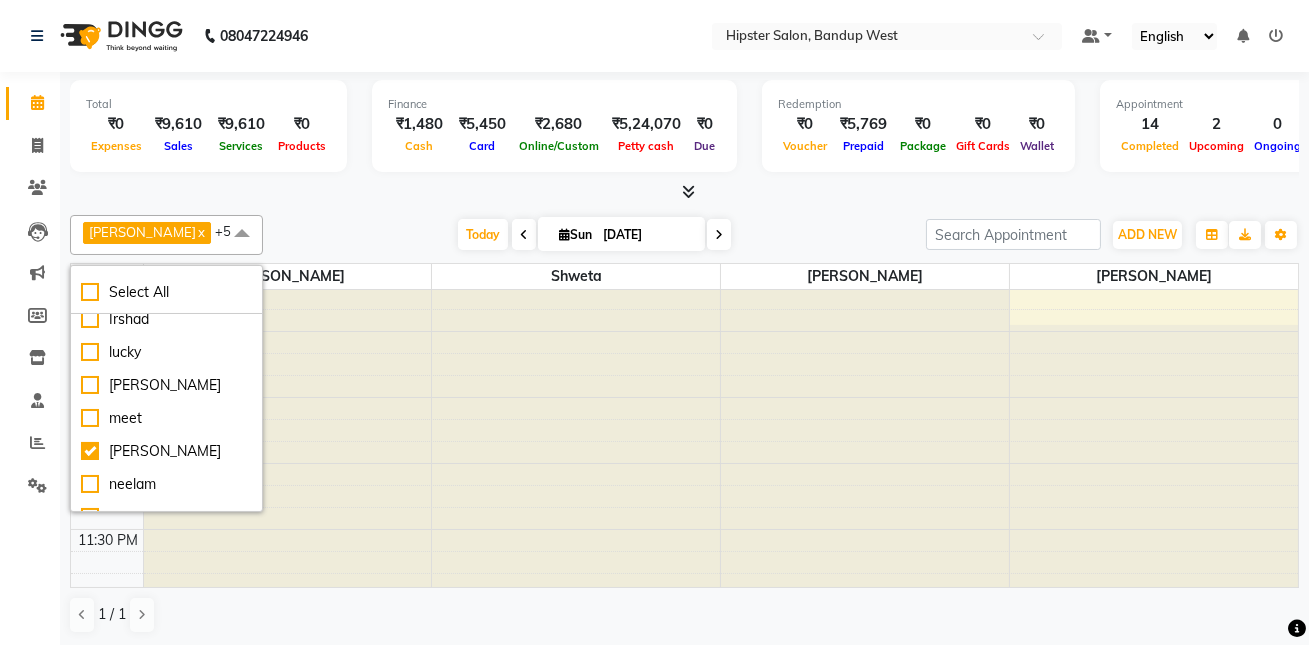 scroll, scrollTop: 210, scrollLeft: 0, axis: vertical 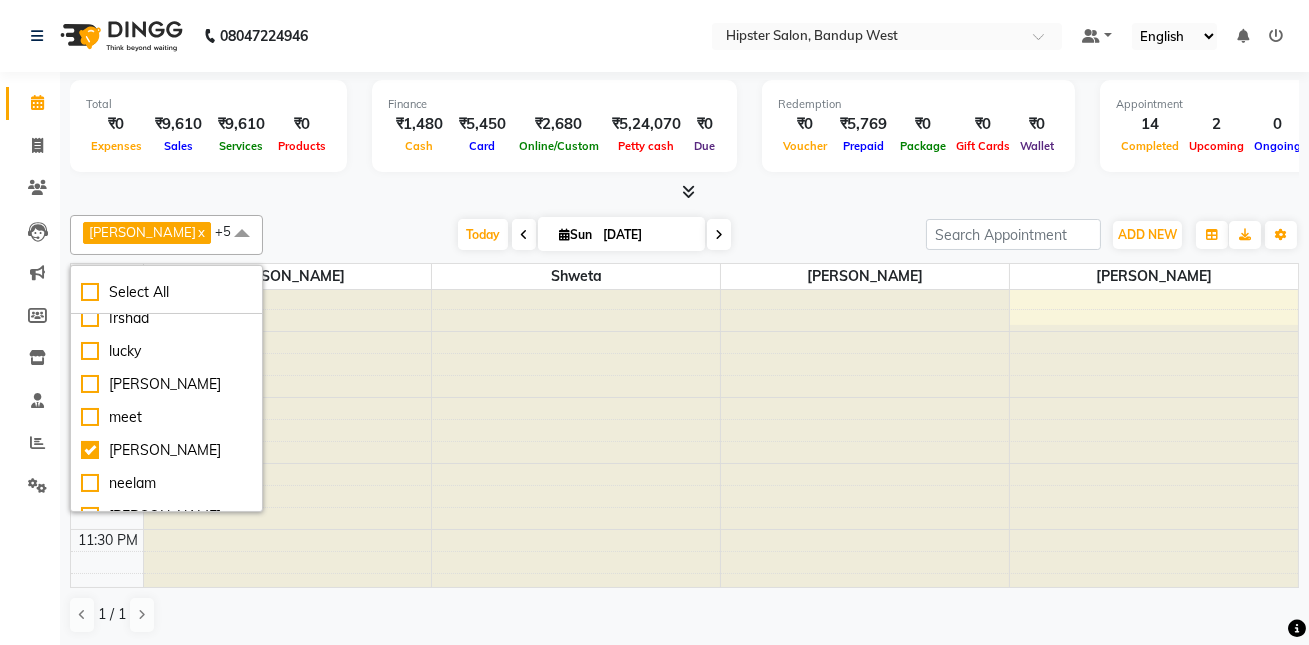 click on "[PERSON_NAME]  x Shweta  x [PERSON_NAME]  x Shweta  x [PERSON_NAME]  x [PERSON_NAME]  x +5 Select All aditya [PERSON_NAME] anup [PERSON_NAME] [PERSON_NAME] lucky [PERSON_NAME] meet [PERSON_NAME] [PERSON_NAME] [PERSON_NAME] [PERSON_NAME] Shweta [PERSON_NAME] [DATE]  [DATE] Toggle Dropdown Add Appointment Add Invoice Add Expense Add Attendance Add Client Add Transaction Toggle Dropdown Add Appointment Add Invoice Add Expense Add Attendance Add Client ADD NEW Toggle Dropdown Add Appointment Add Invoice Add Expense Add Attendance Add Client Add Transaction [PERSON_NAME]  x Shweta  x [PERSON_NAME]  x Shweta  x [PERSON_NAME]  x [PERSON_NAME]  x +5 Select All aditya [PERSON_NAME] [PERSON_NAME] [PERSON_NAME] lucky [PERSON_NAME] meet [PERSON_NAME] [PERSON_NAME] [PERSON_NAME] [PERSON_NAME] Shweta [PERSON_NAME] Group By  Staff View   Room View  View as Vertical  Vertical - Week View  Horizontal  Horizontal - Week View  List  Toggle Dropdown Calendar Settings Manage Tags   Arrange Stylists   Reset Stylists  Full Screen Appointment Form Zoom 150% Staff/Room Display Count 18 Stylist [PERSON_NAME] Shweta [PERSON_NAME] 9:00 AM 9:30 AM" 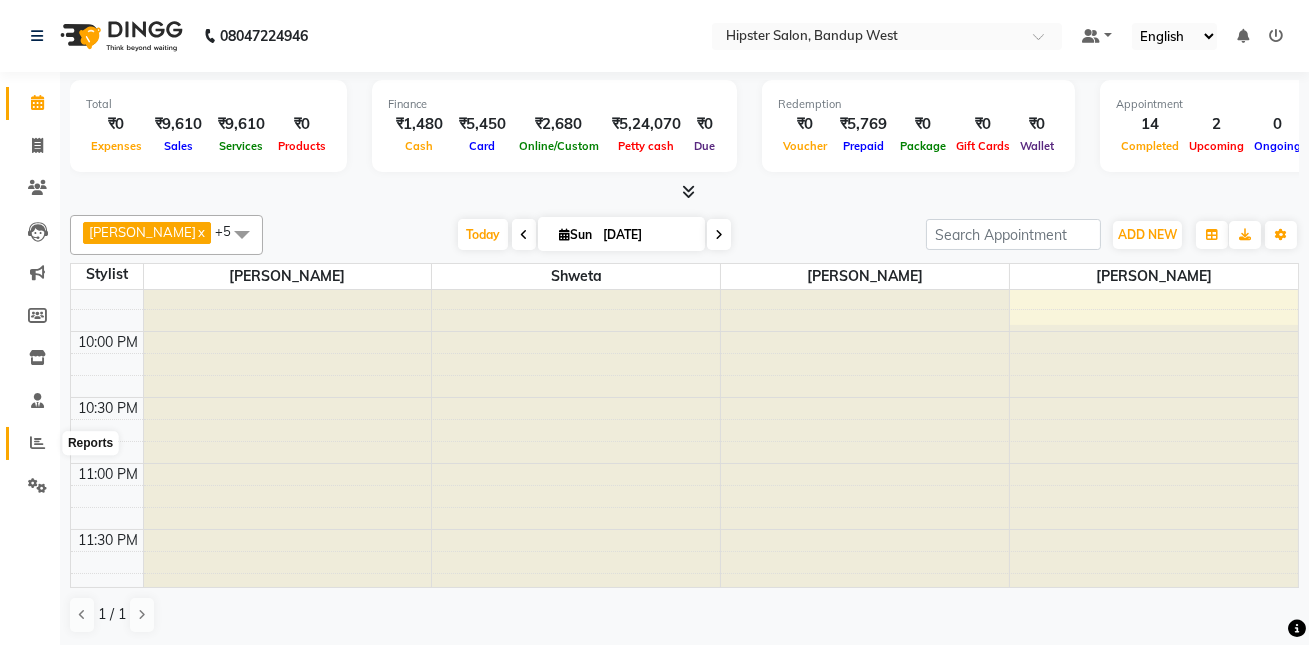 click 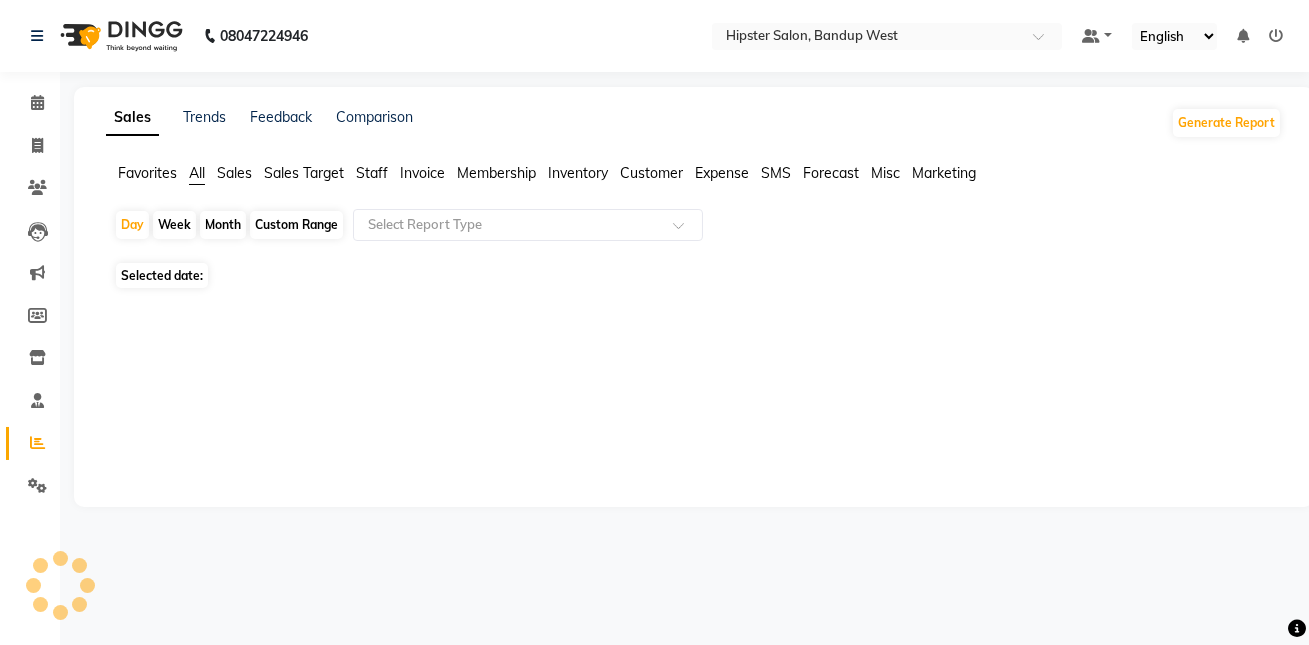 scroll, scrollTop: 0, scrollLeft: 0, axis: both 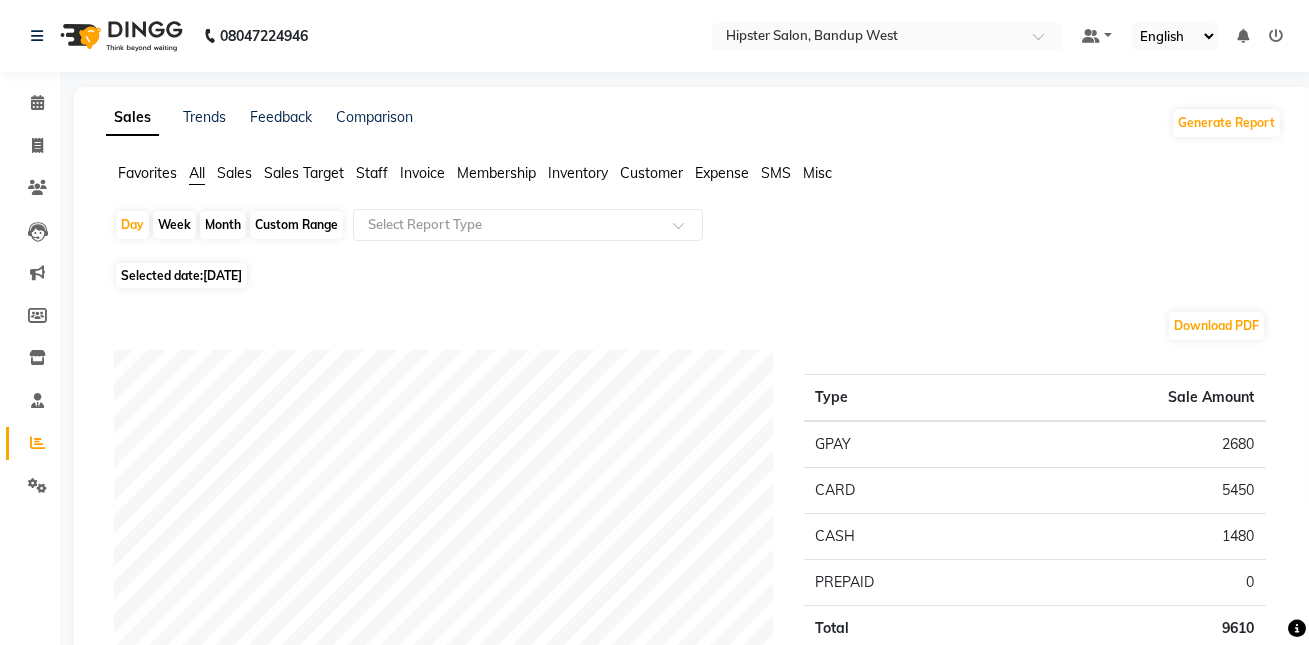 click on "Sales Target" 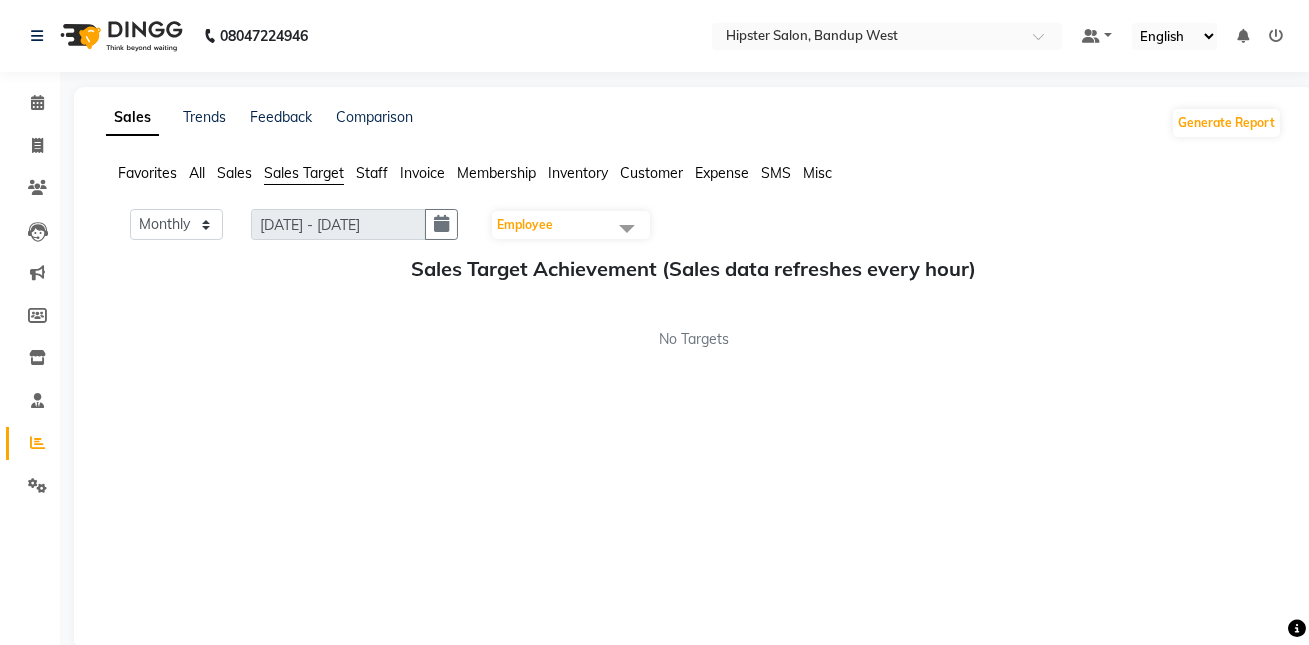 click on "Staff" 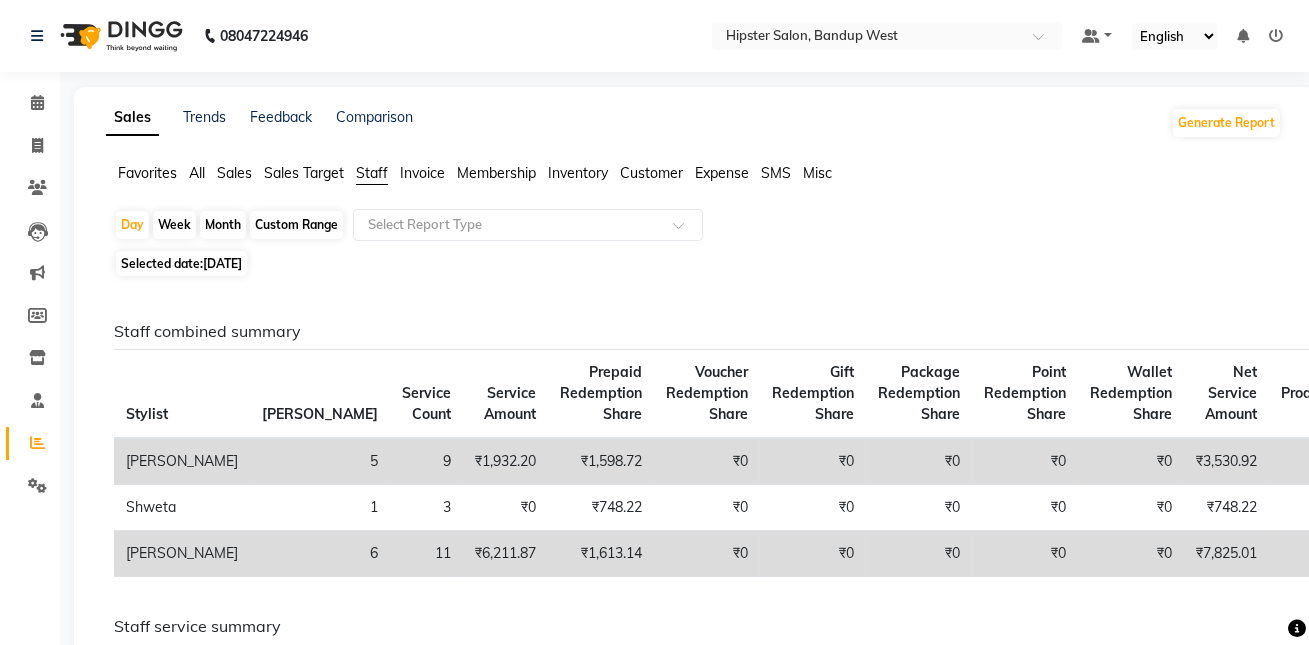 click on "Custom Range" 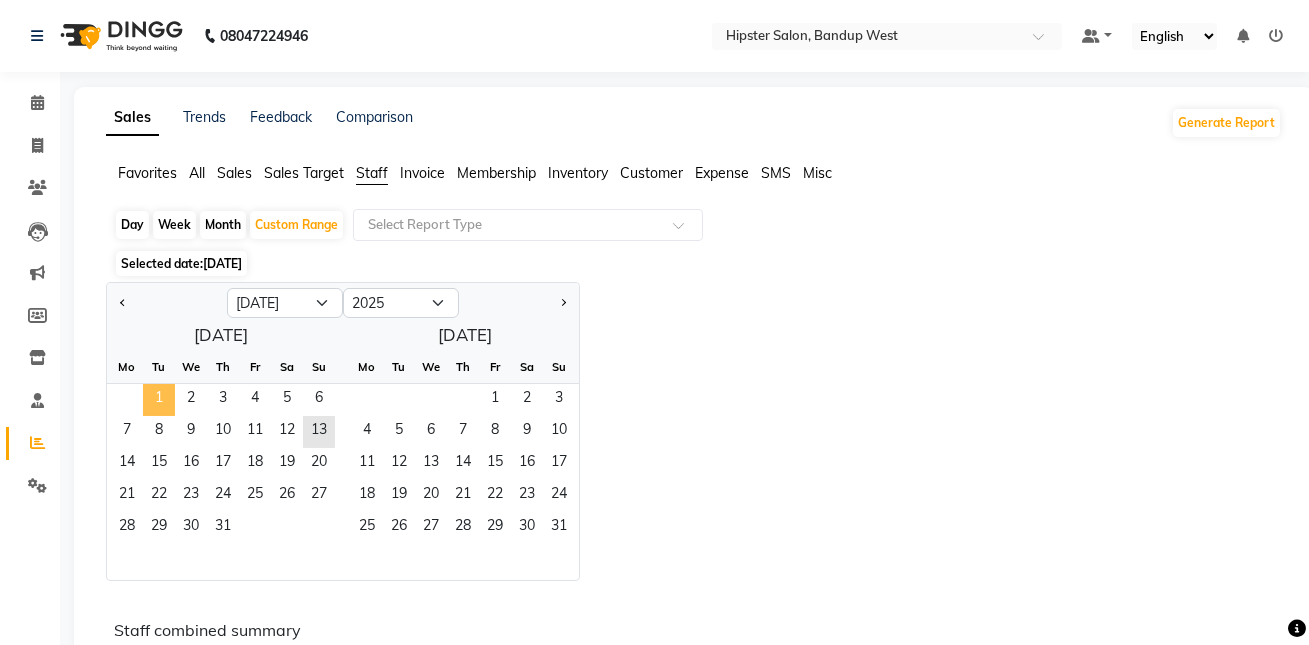 click on "1" 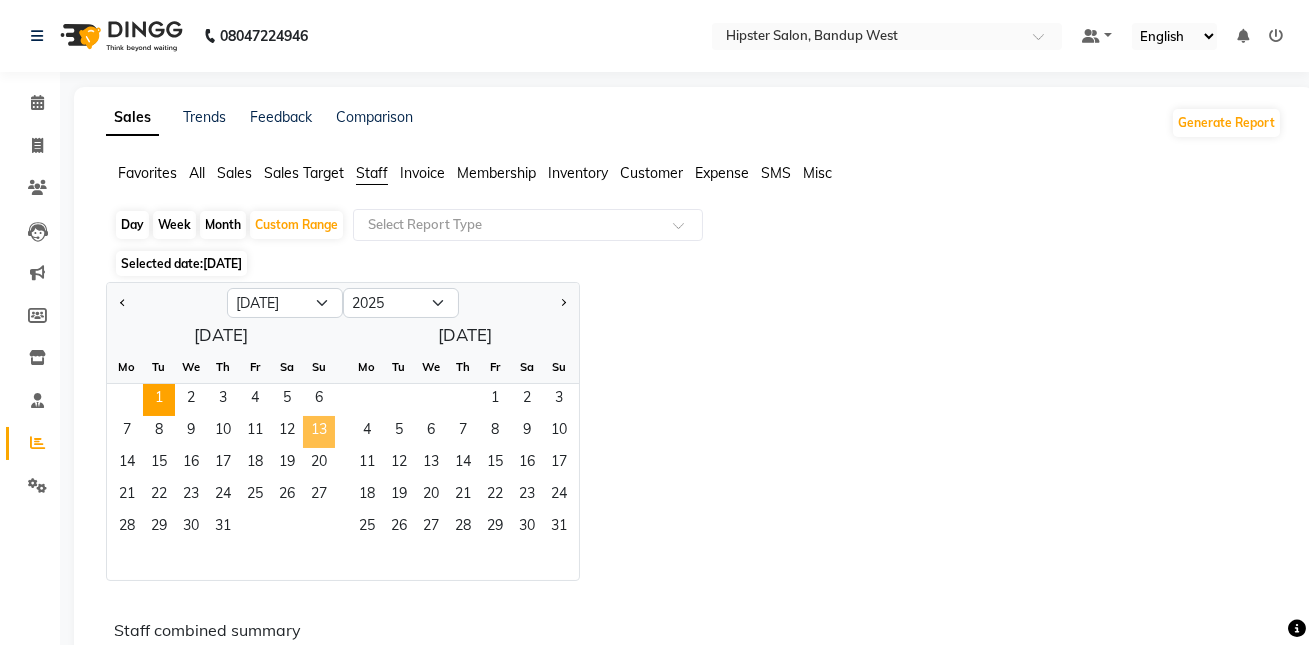 click on "13" 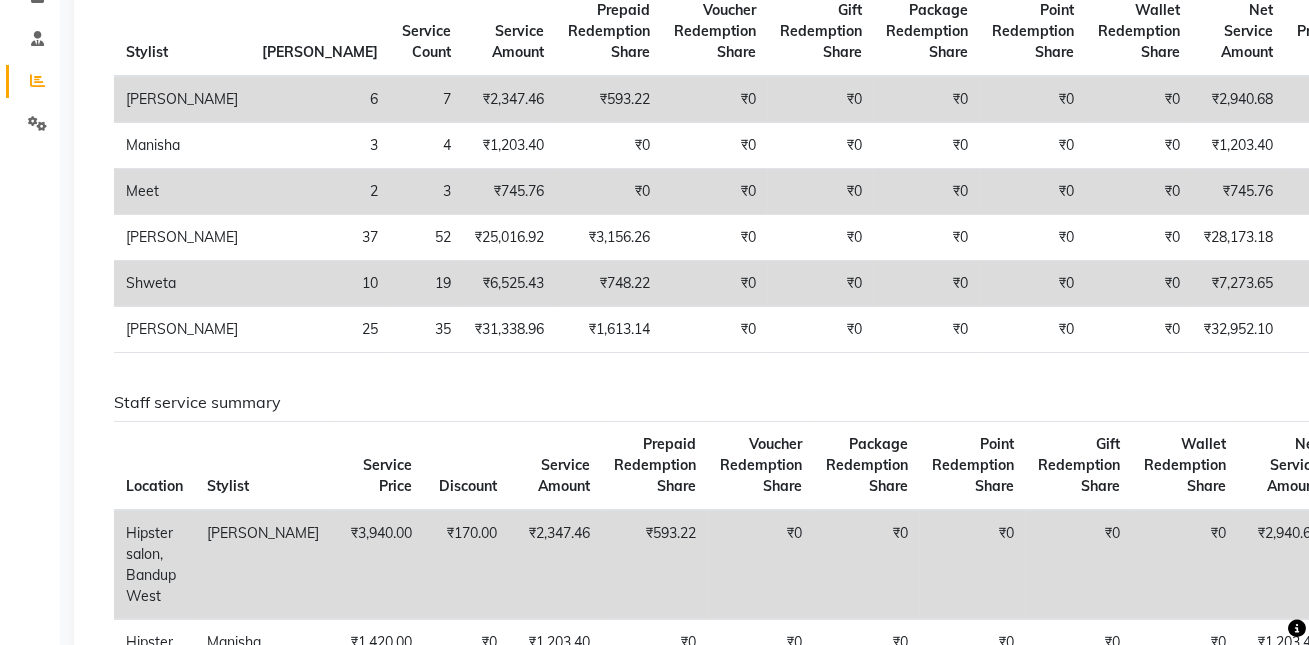 scroll, scrollTop: 352, scrollLeft: 0, axis: vertical 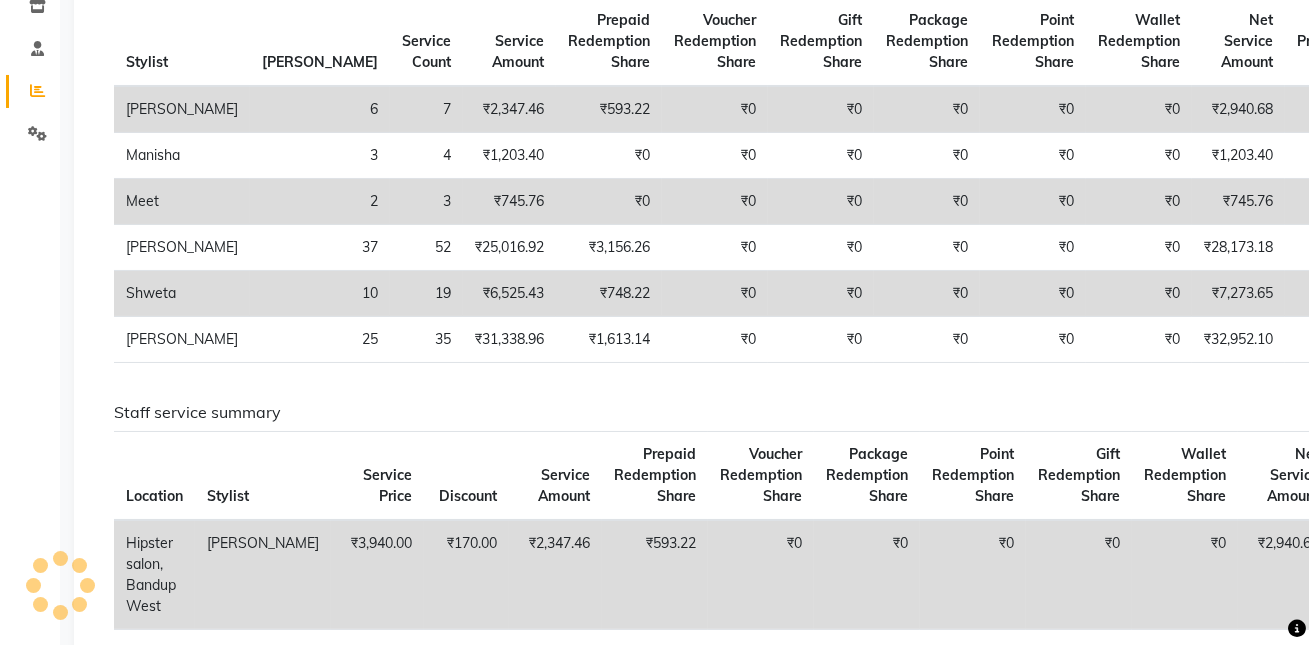 click on "Calendar  Invoice  Clients  Leads   Marketing  Members  Inventory  Staff  Reports  Settings Completed InProgress Upcoming Dropped Tentative Check-In Confirm Bookings Generate Report Segments Page Builder" 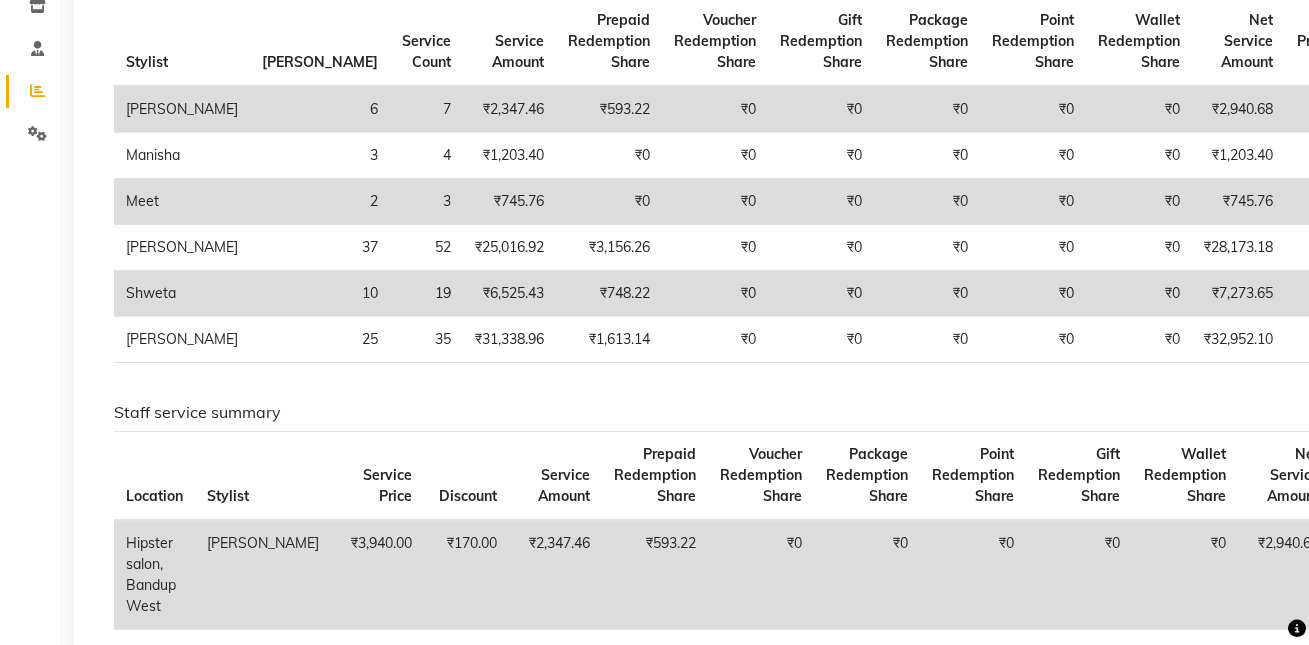 click on "Calendar  Invoice  Clients  Leads   Marketing  Members  Inventory  Staff  Reports  Settings Completed InProgress Upcoming Dropped Tentative Check-In Confirm Bookings Generate Report Segments Page Builder" 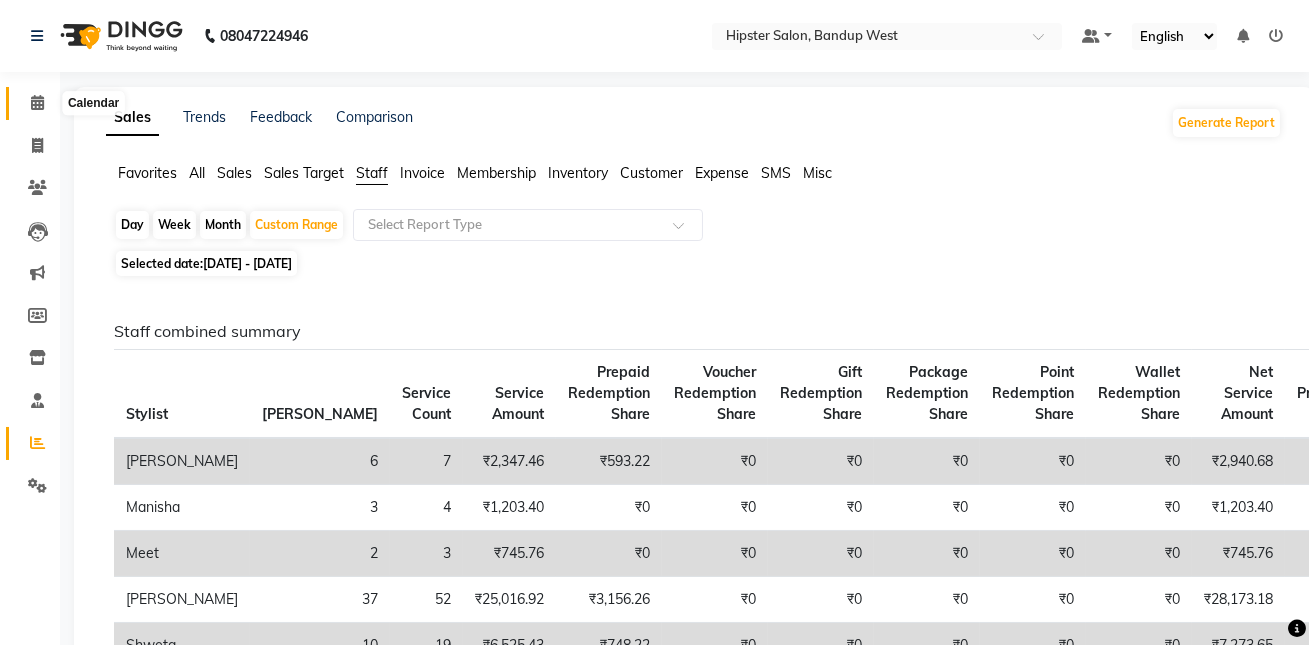 click 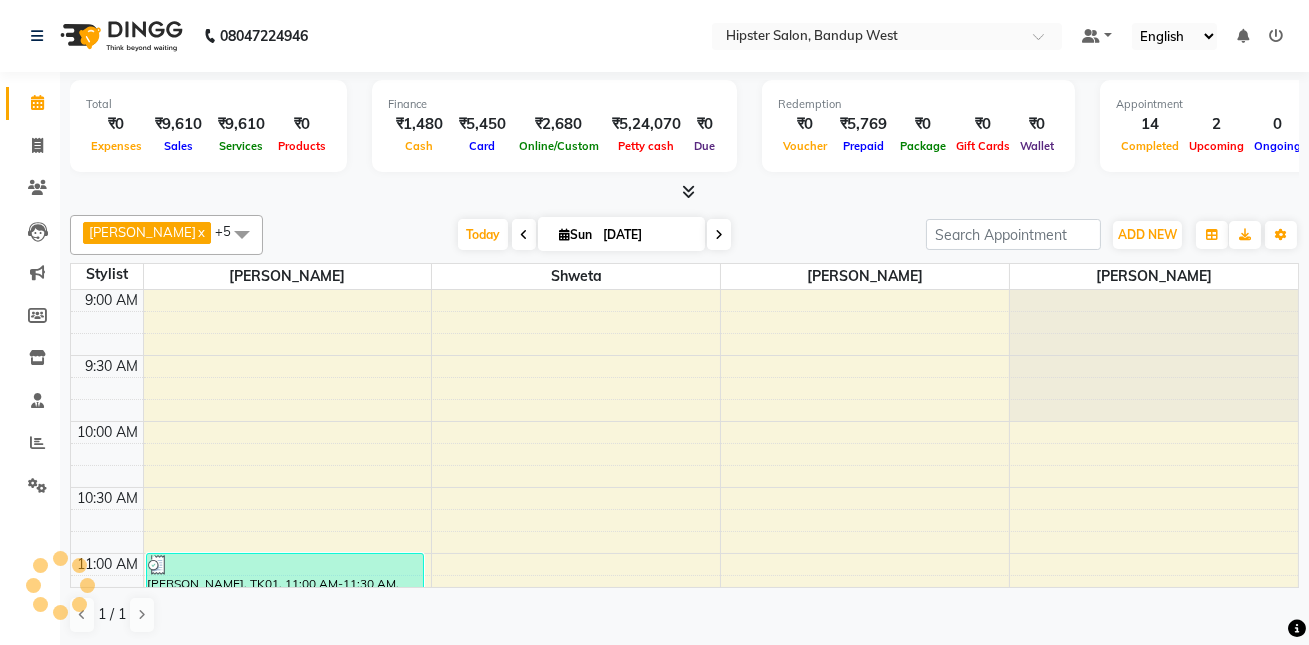 scroll, scrollTop: 0, scrollLeft: 0, axis: both 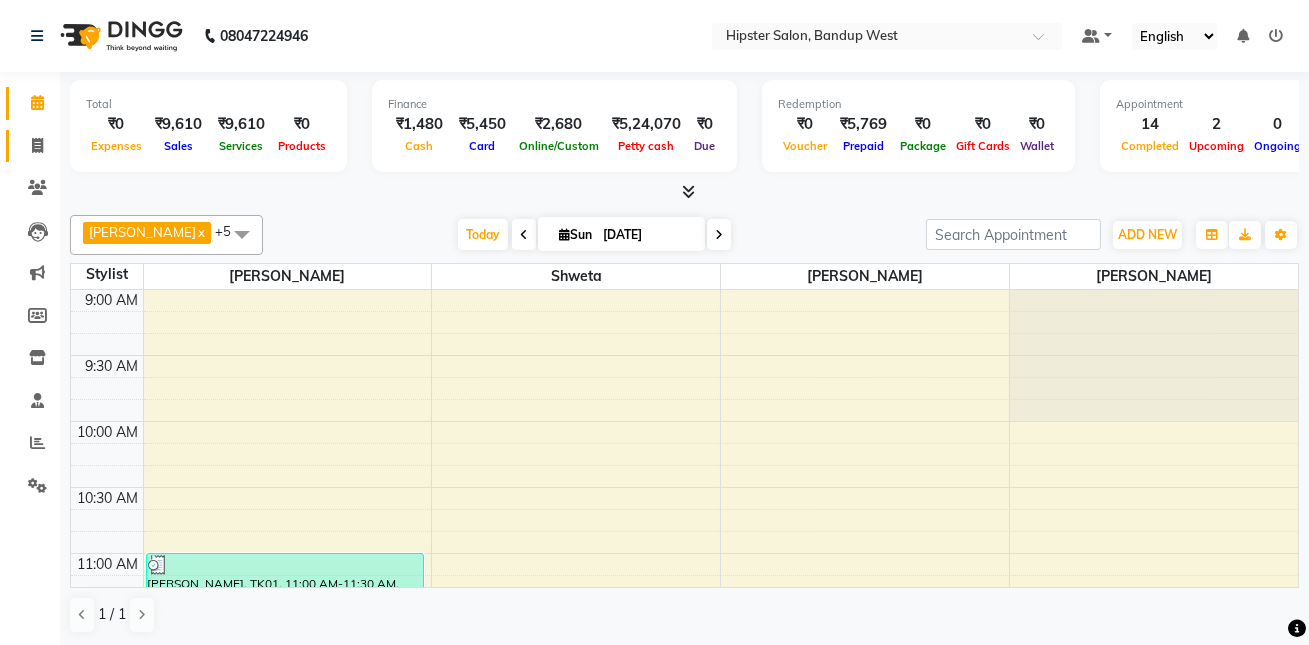 click on "Invoice" 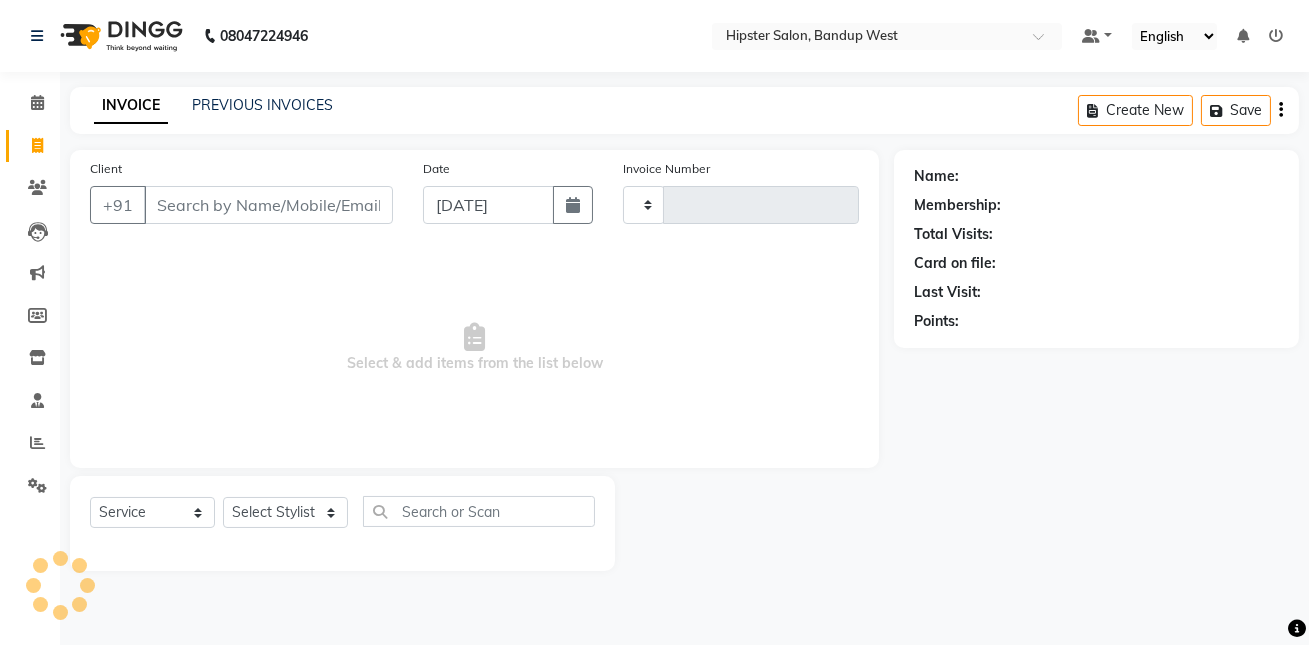 type on "0830" 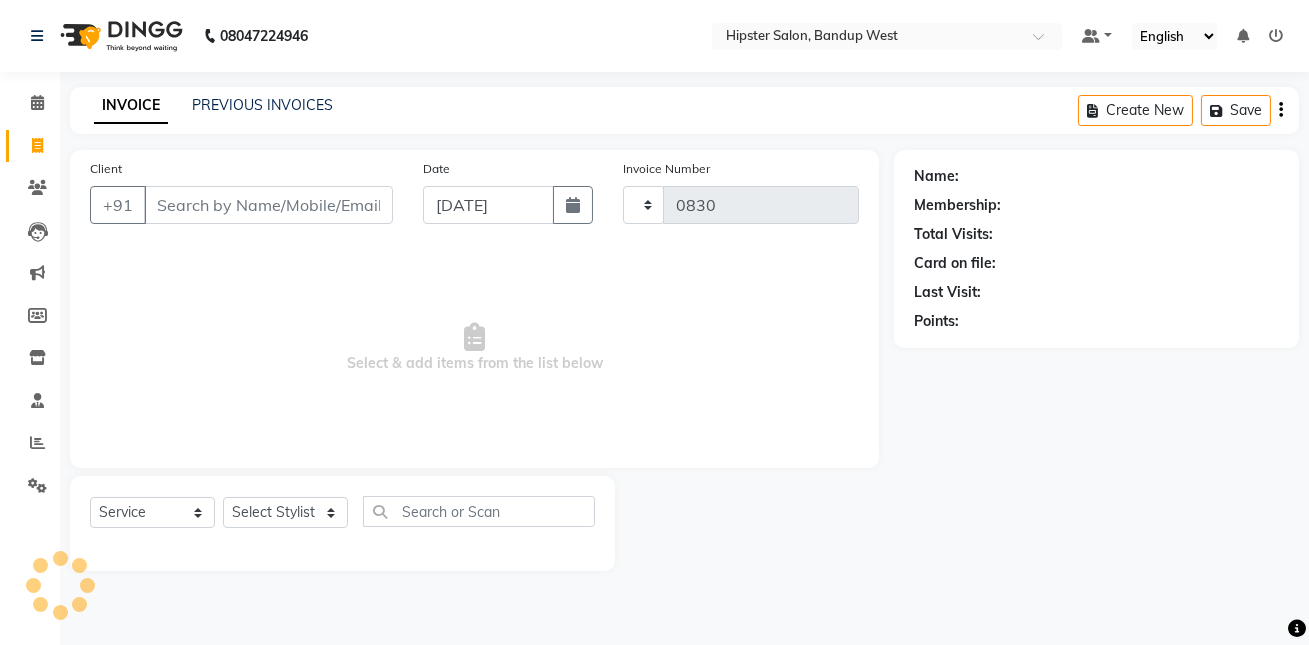 select on "6746" 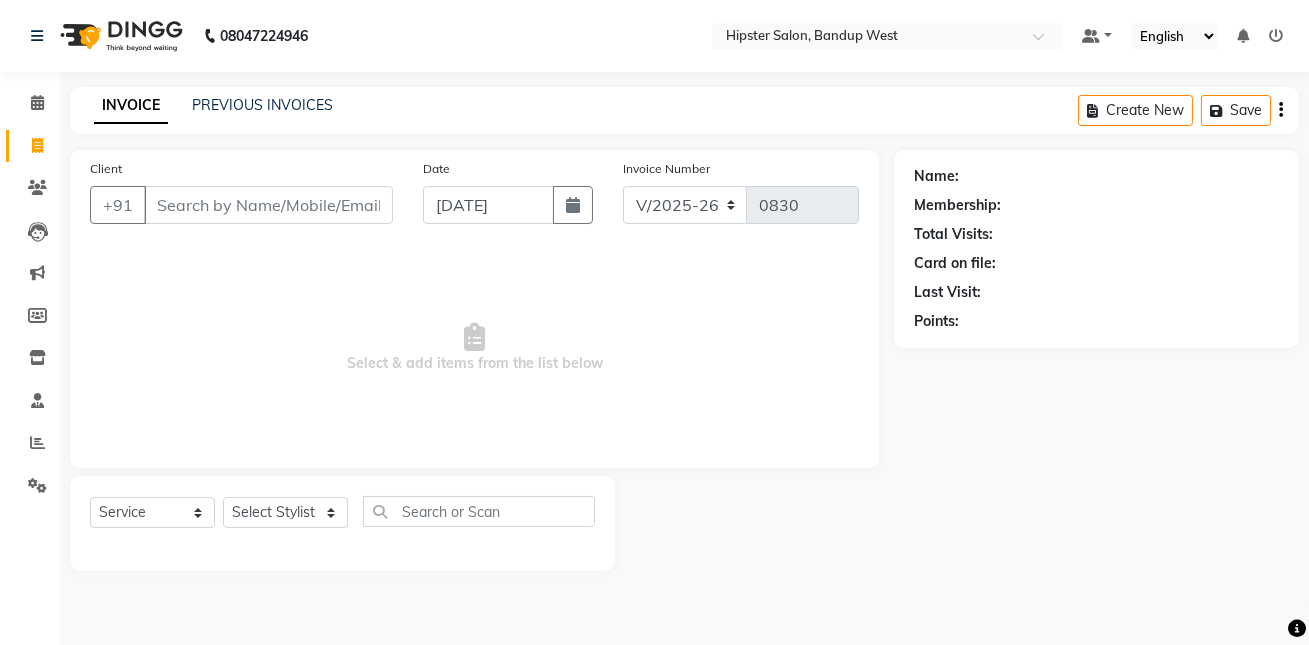 click on "Client" at bounding box center (268, 205) 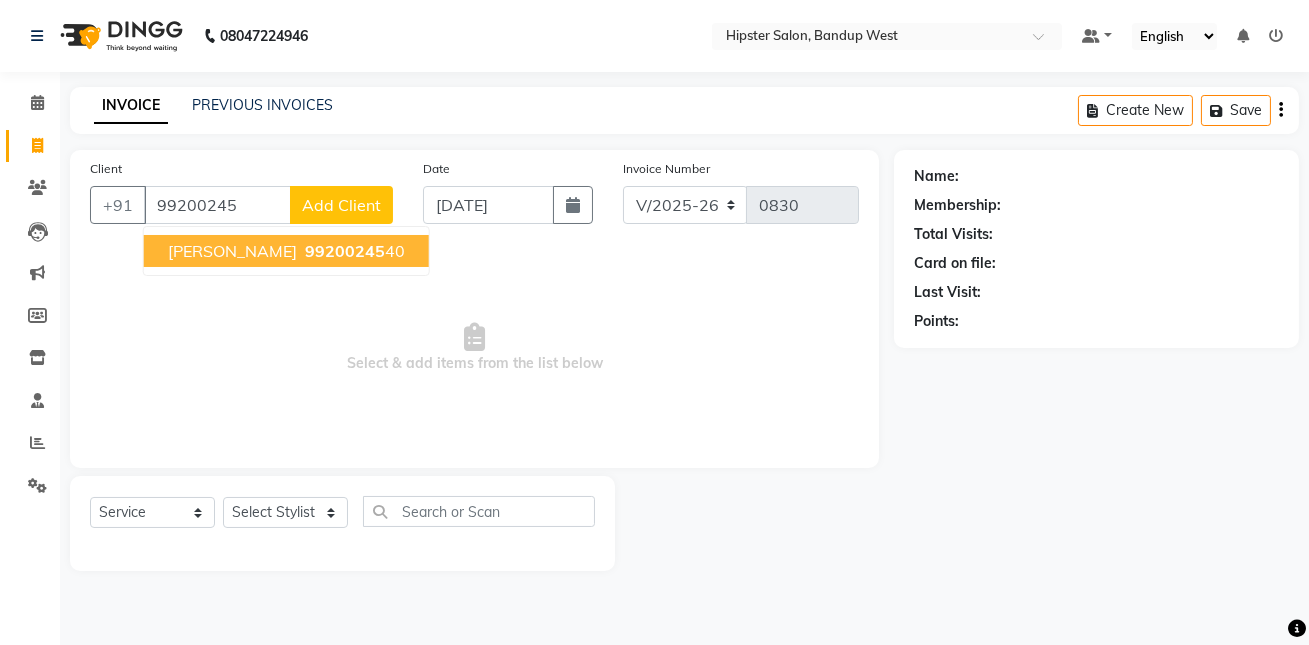 click on "99200245" at bounding box center [345, 251] 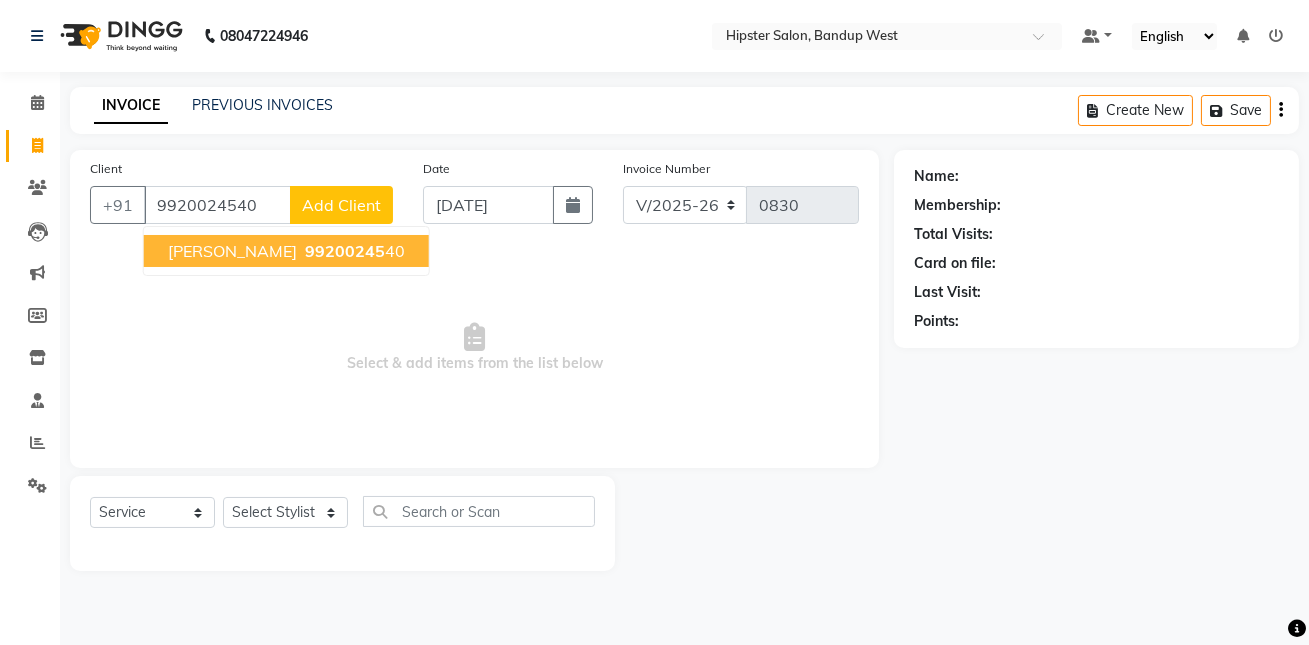 type on "9920024540" 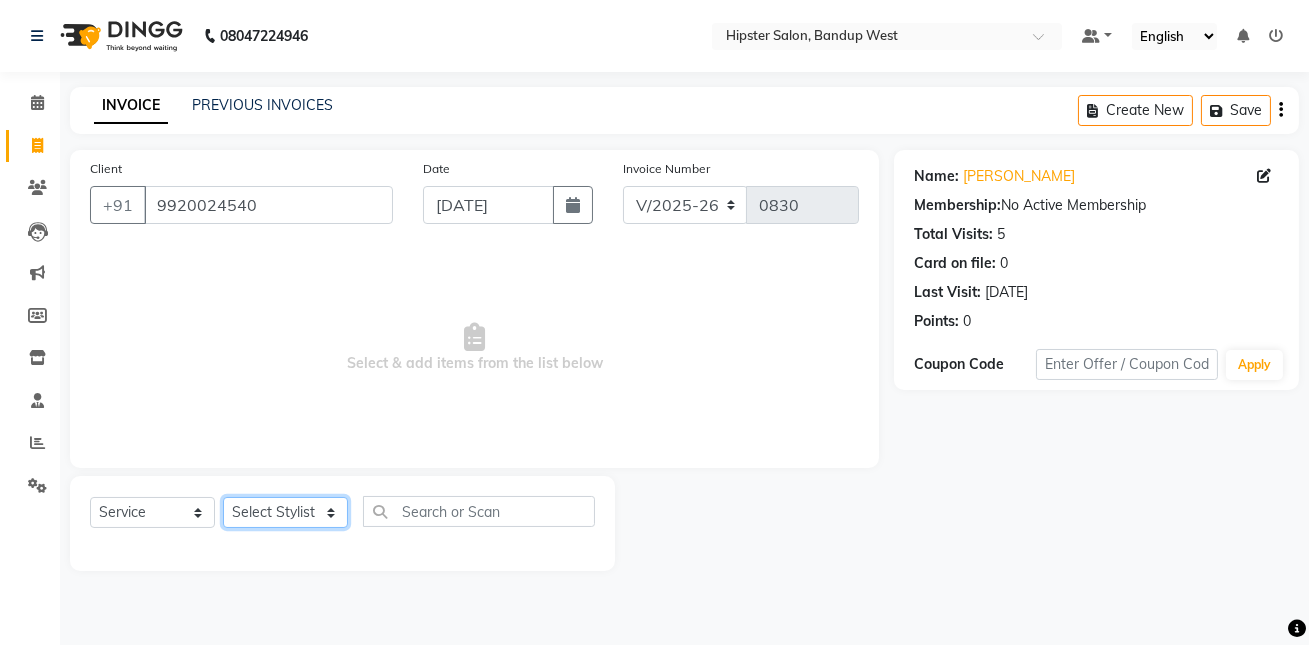 click on "Select Stylist aditya [PERSON_NAME] anup [PERSON_NAME] [PERSON_NAME] lucky [PERSON_NAME] meet [PERSON_NAME] [PERSON_NAME] [PERSON_NAME] [PERSON_NAME] Shweta [PERSON_NAME]" 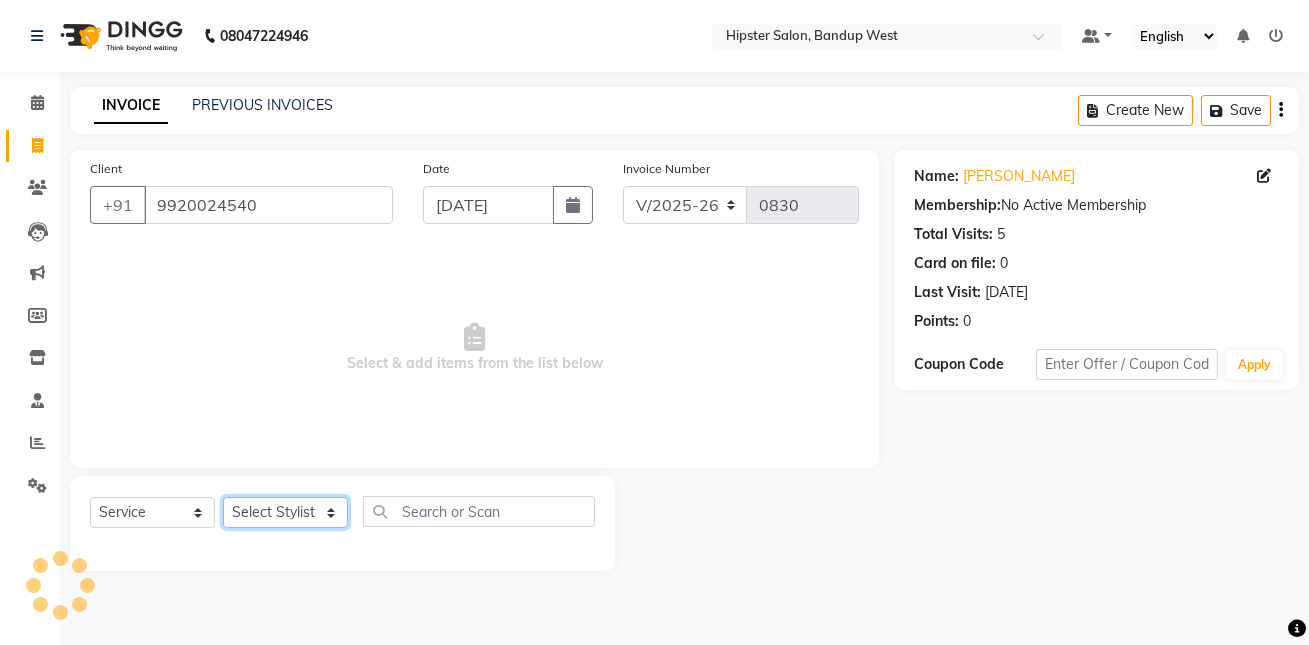 select on "77786" 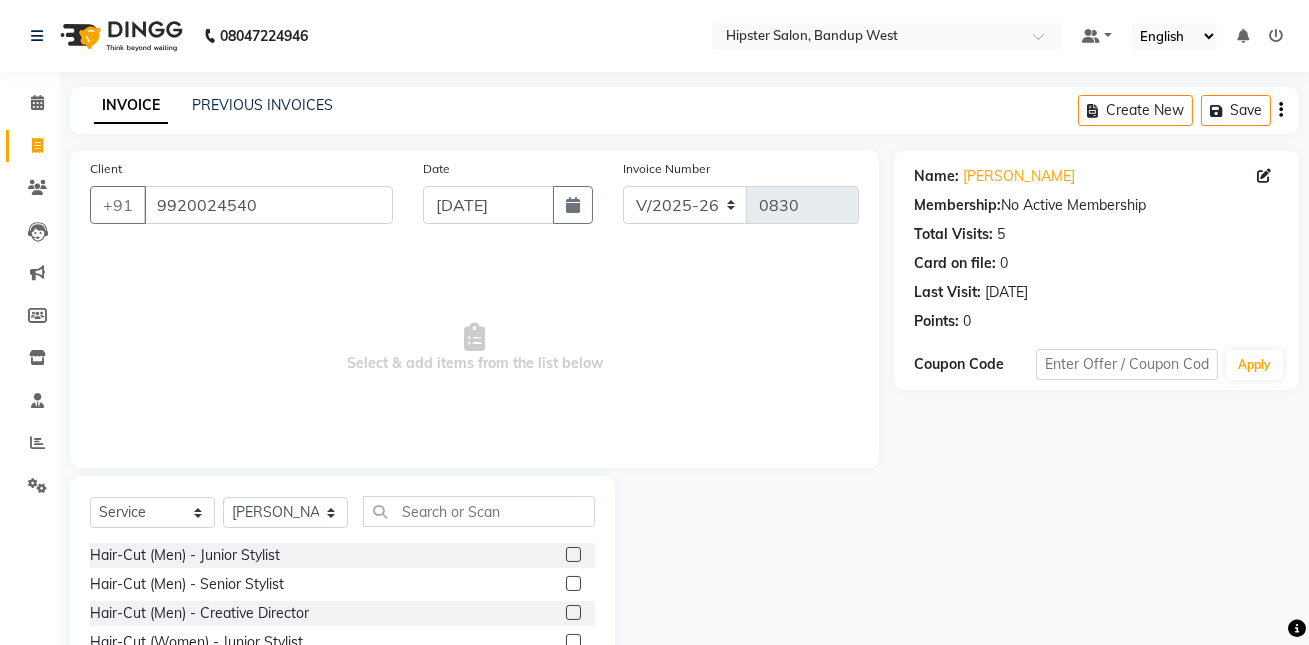click 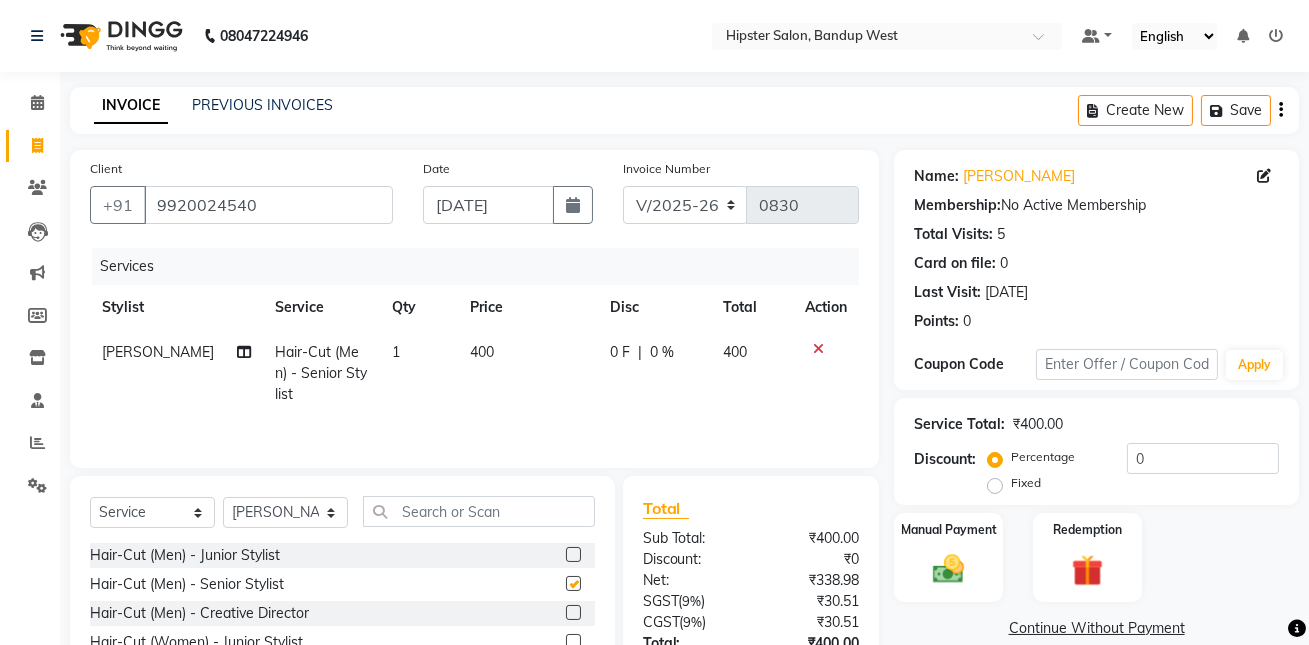 checkbox on "false" 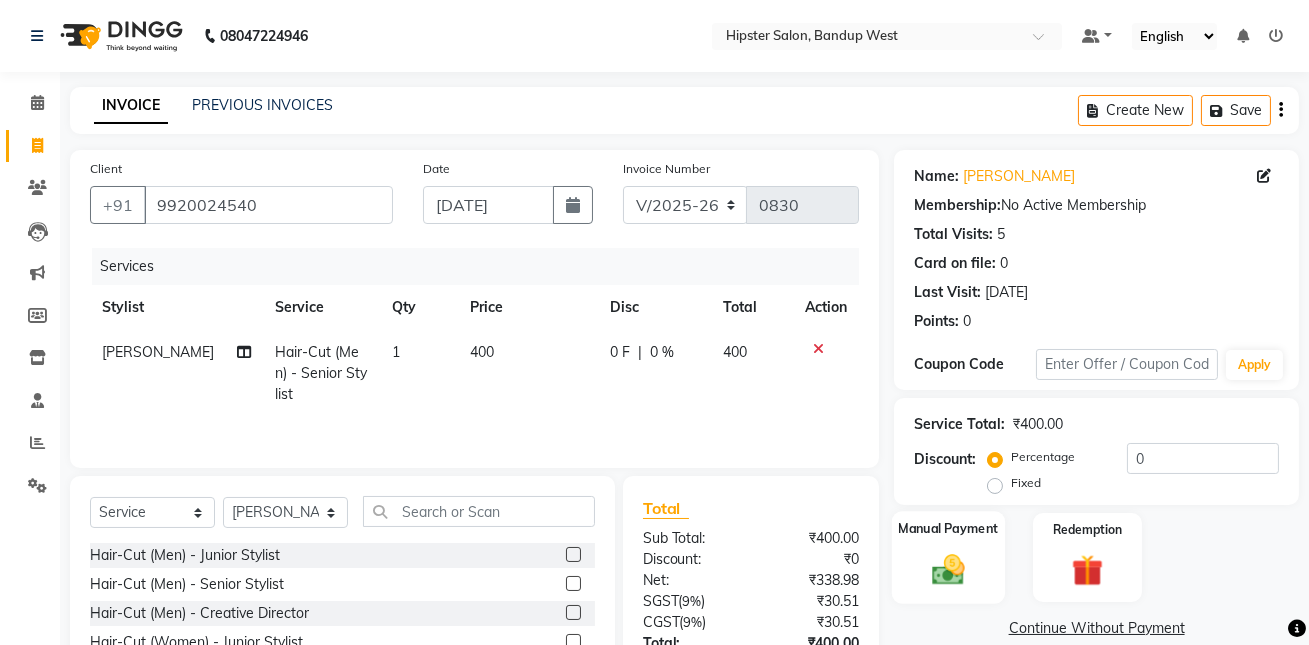 click 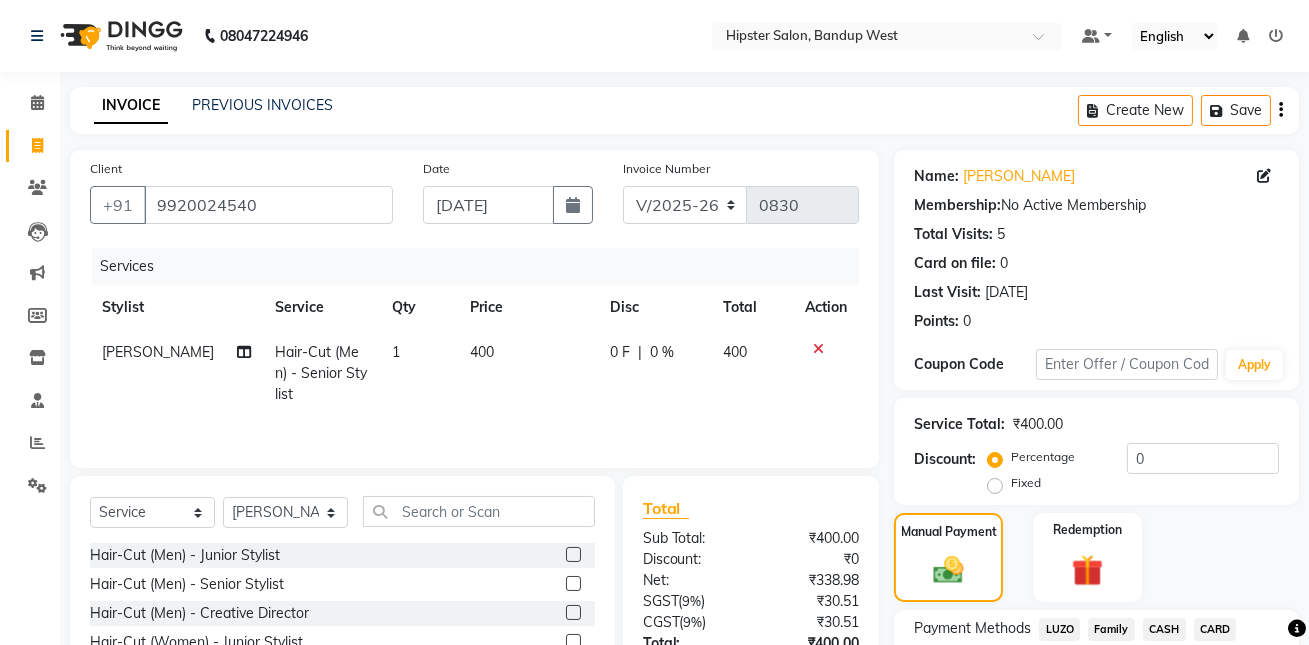 scroll, scrollTop: 156, scrollLeft: 0, axis: vertical 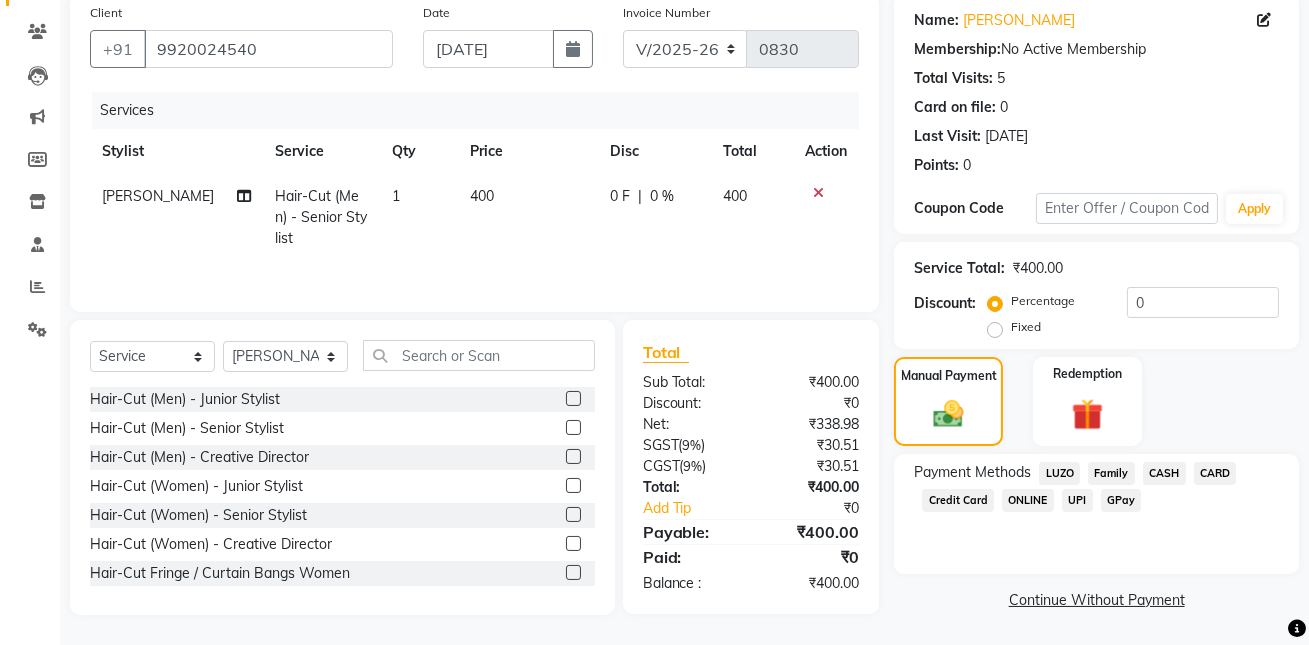 click on "GPay" 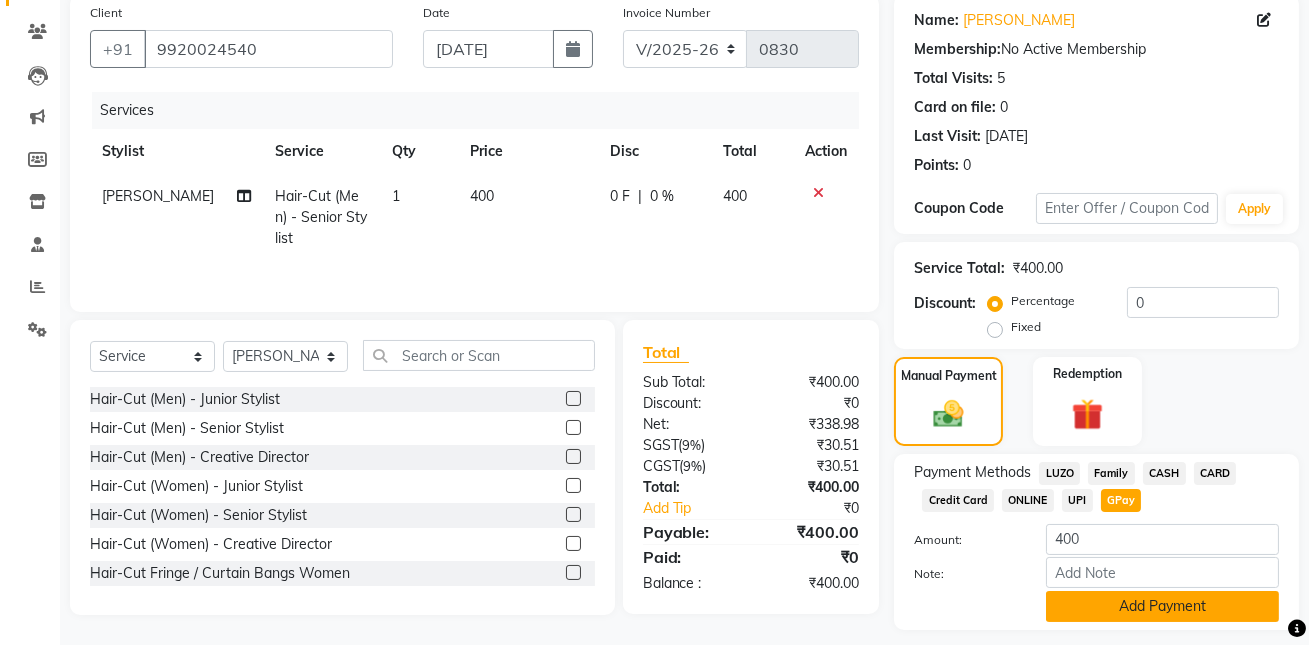 scroll, scrollTop: 211, scrollLeft: 0, axis: vertical 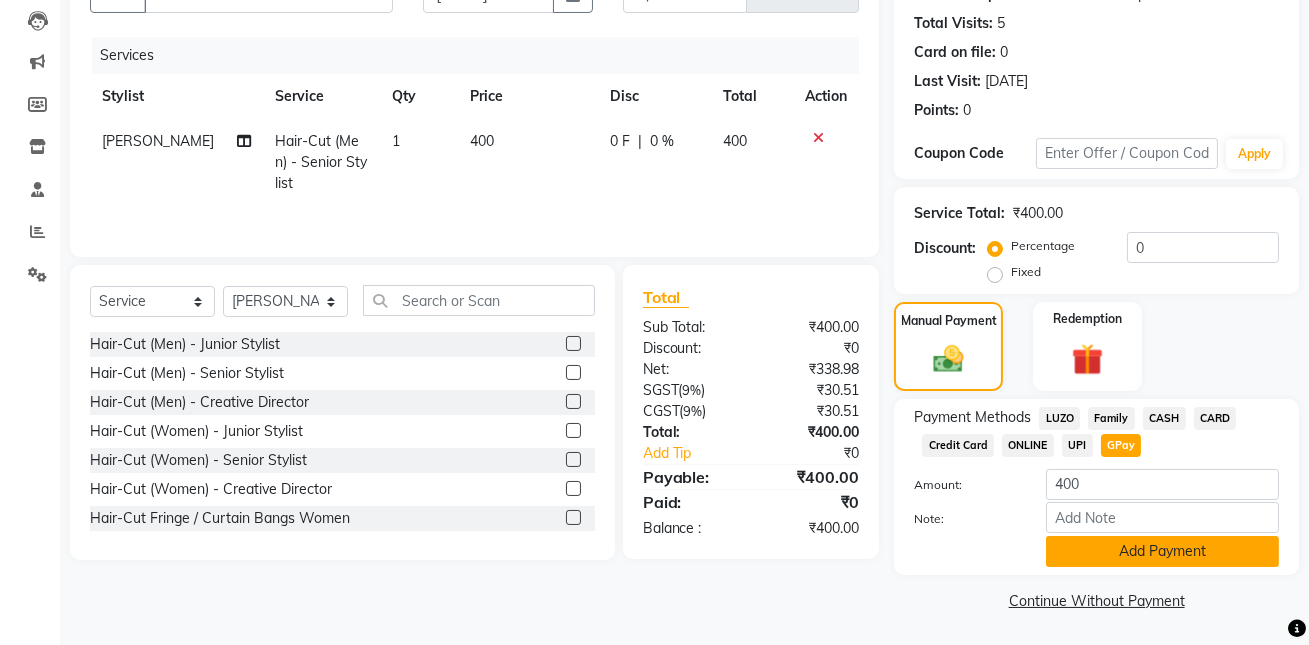 click on "Add Payment" 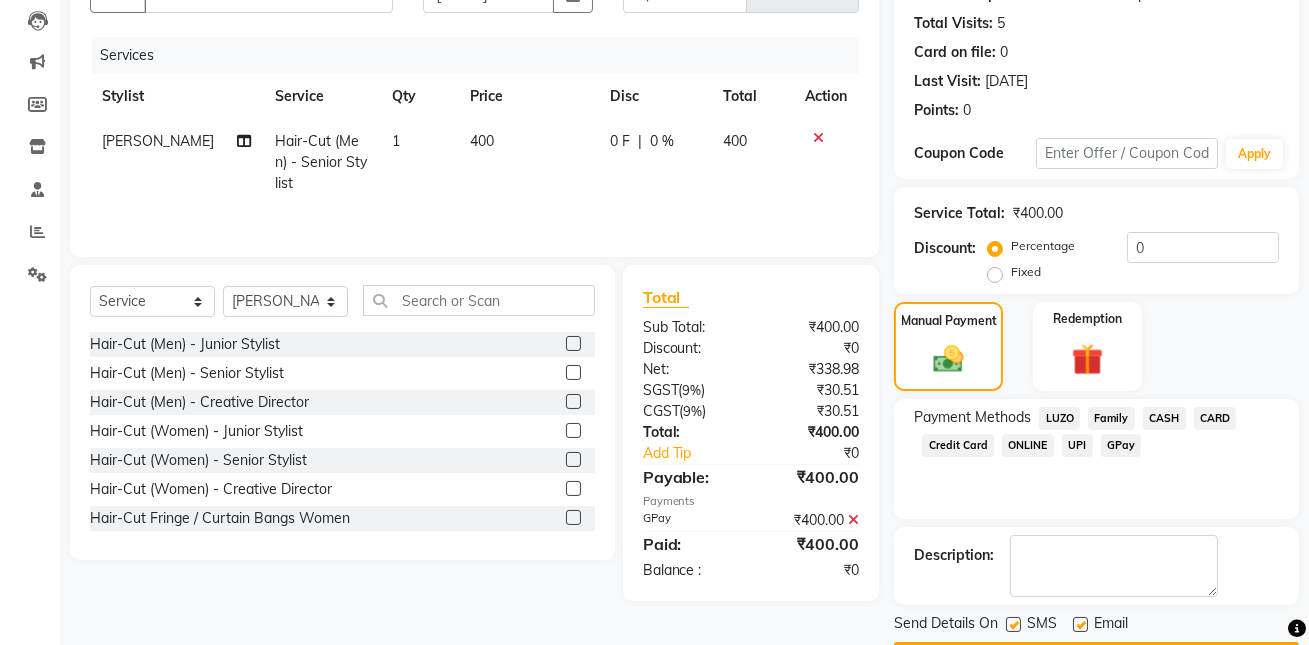 scroll, scrollTop: 267, scrollLeft: 0, axis: vertical 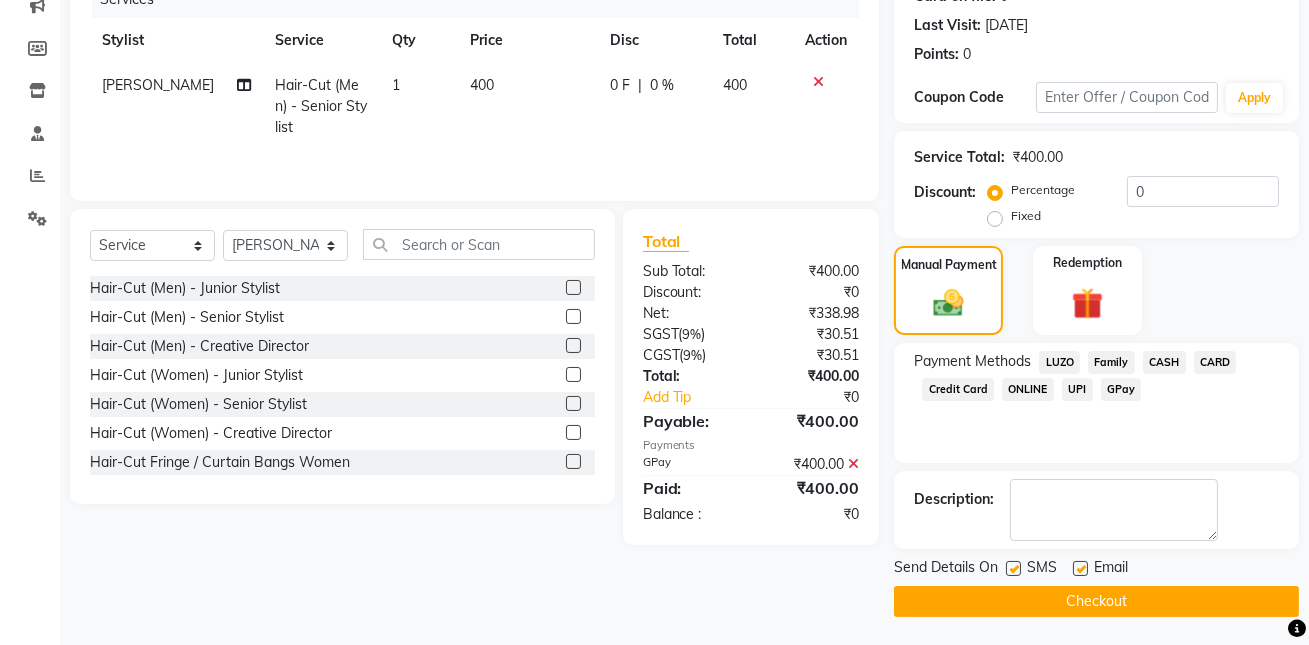 click on "Checkout" 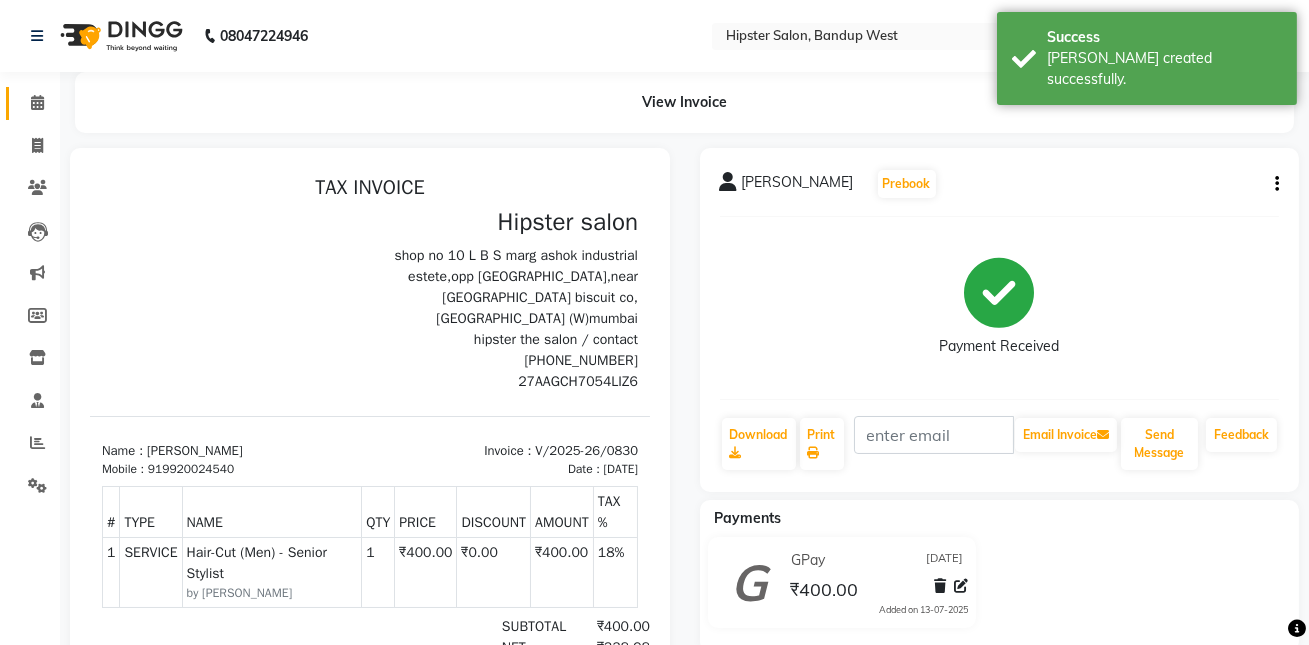 scroll, scrollTop: 0, scrollLeft: 0, axis: both 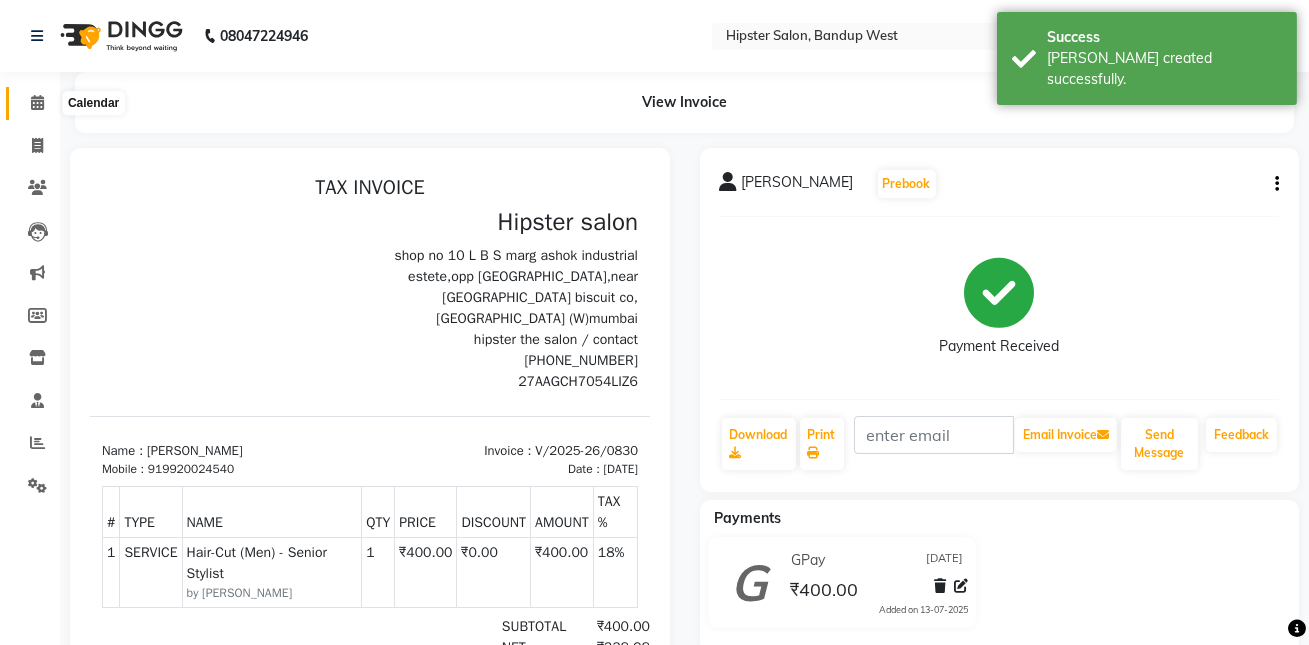 click 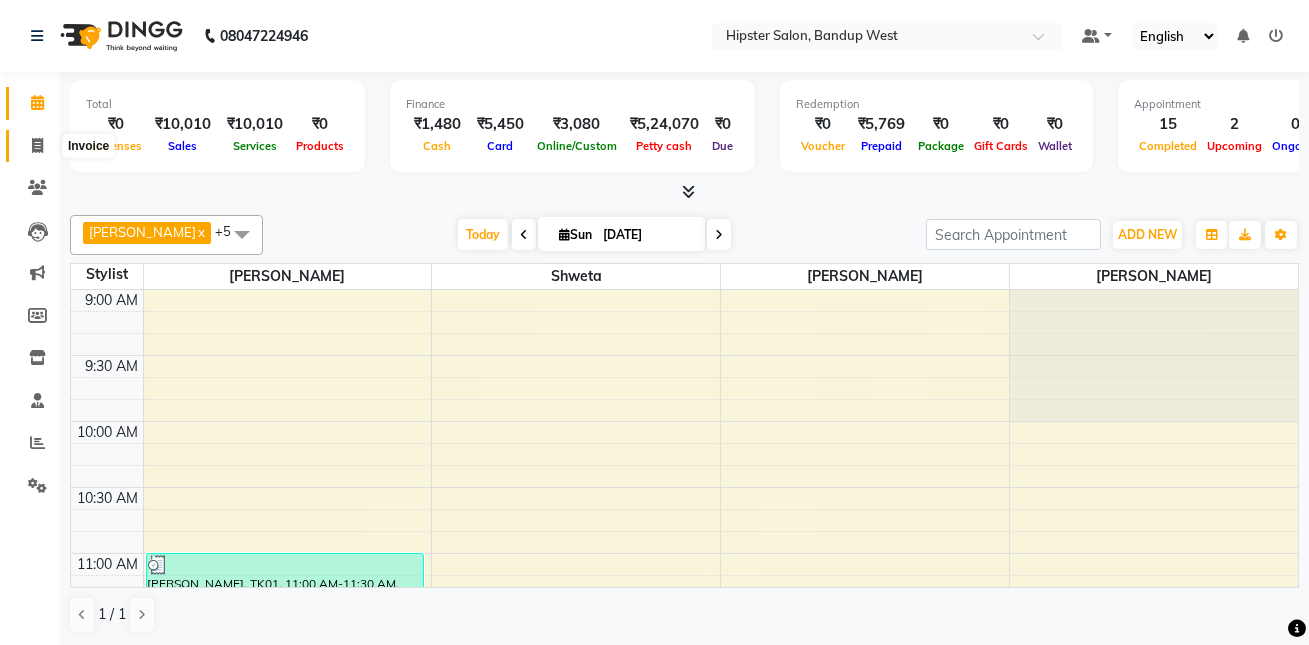 click 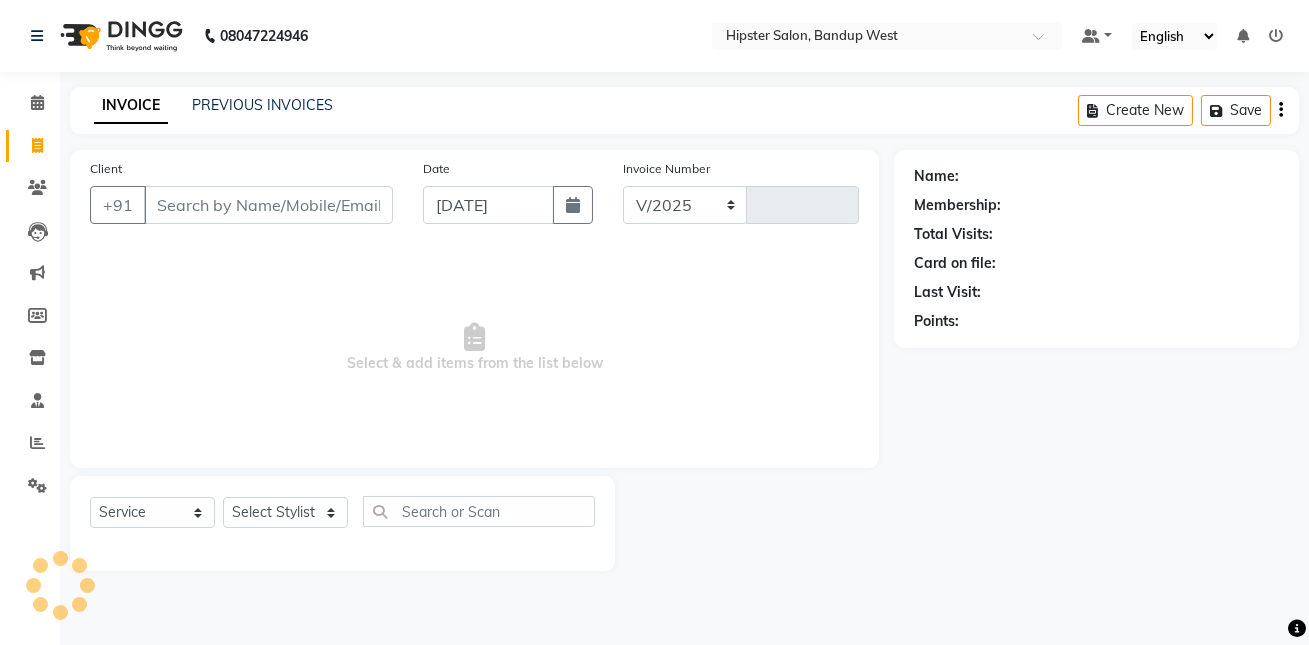 select on "6746" 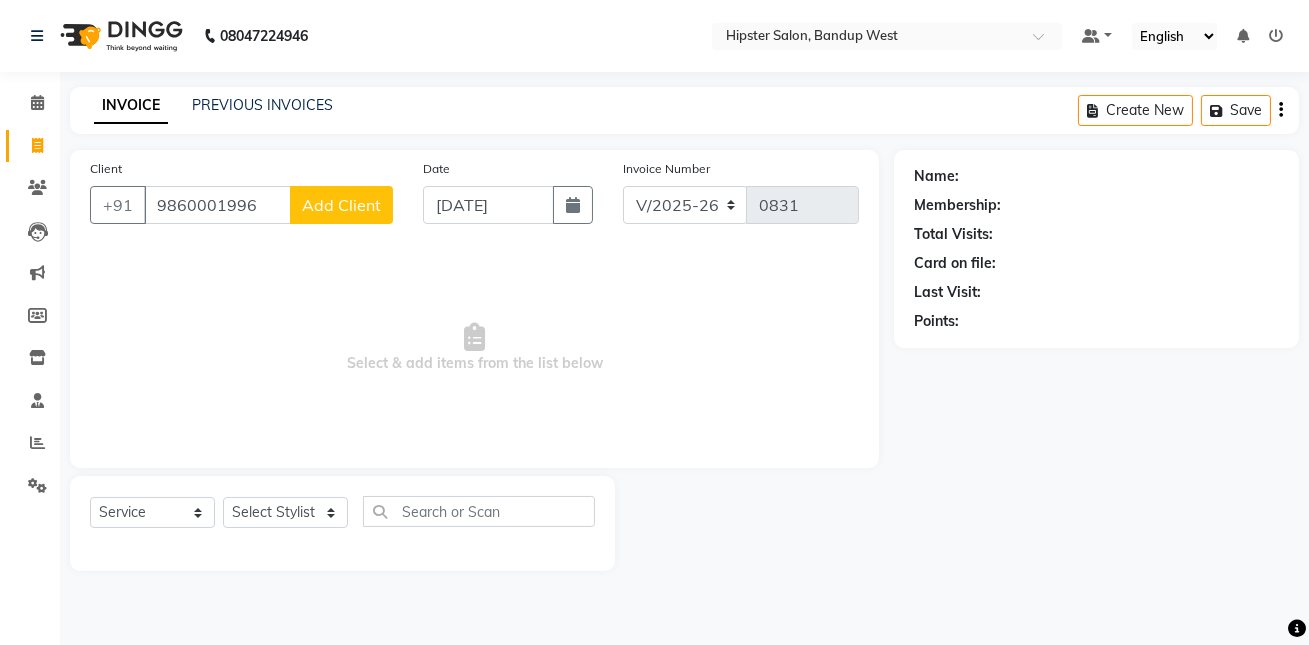 type on "9860001996" 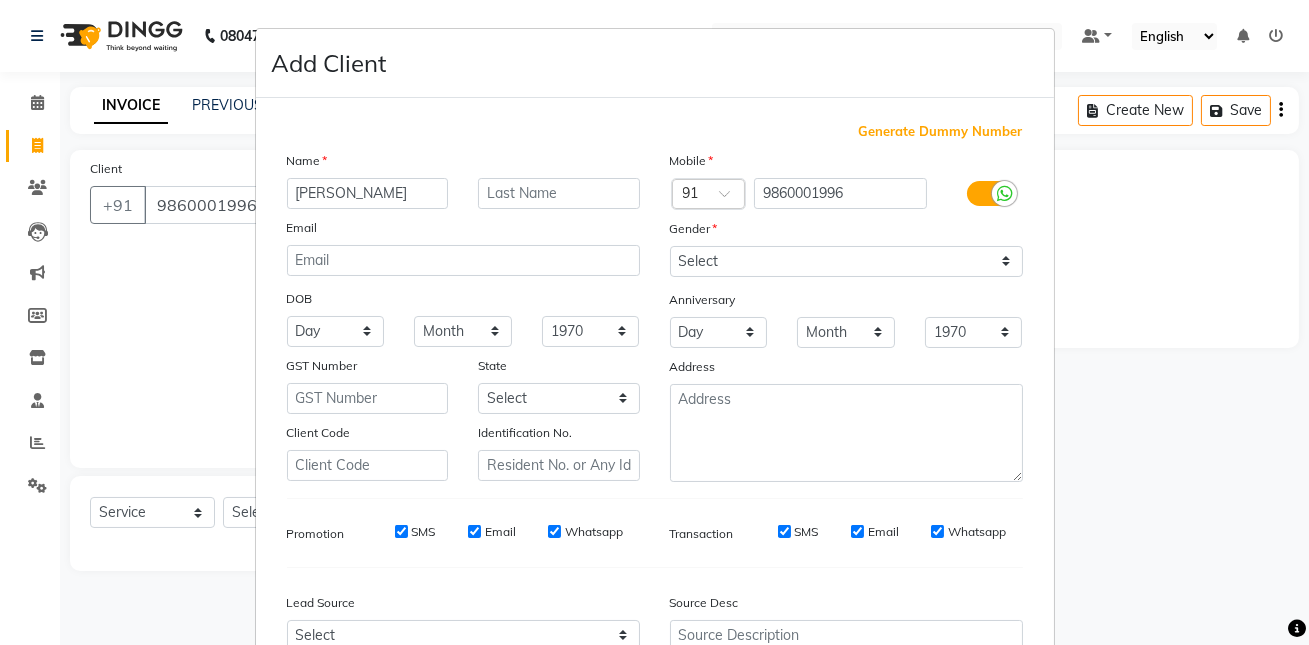 type on "[PERSON_NAME]" 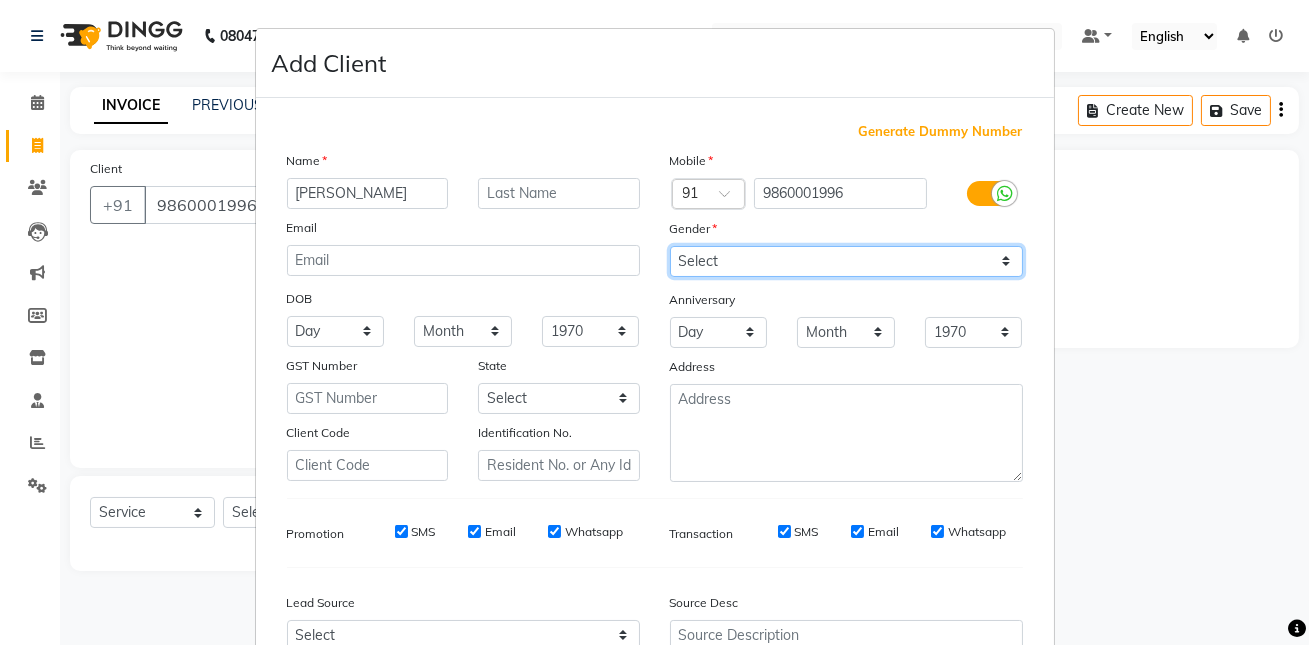 click on "Select [DEMOGRAPHIC_DATA] [DEMOGRAPHIC_DATA] Other Prefer Not To Say" at bounding box center [846, 261] 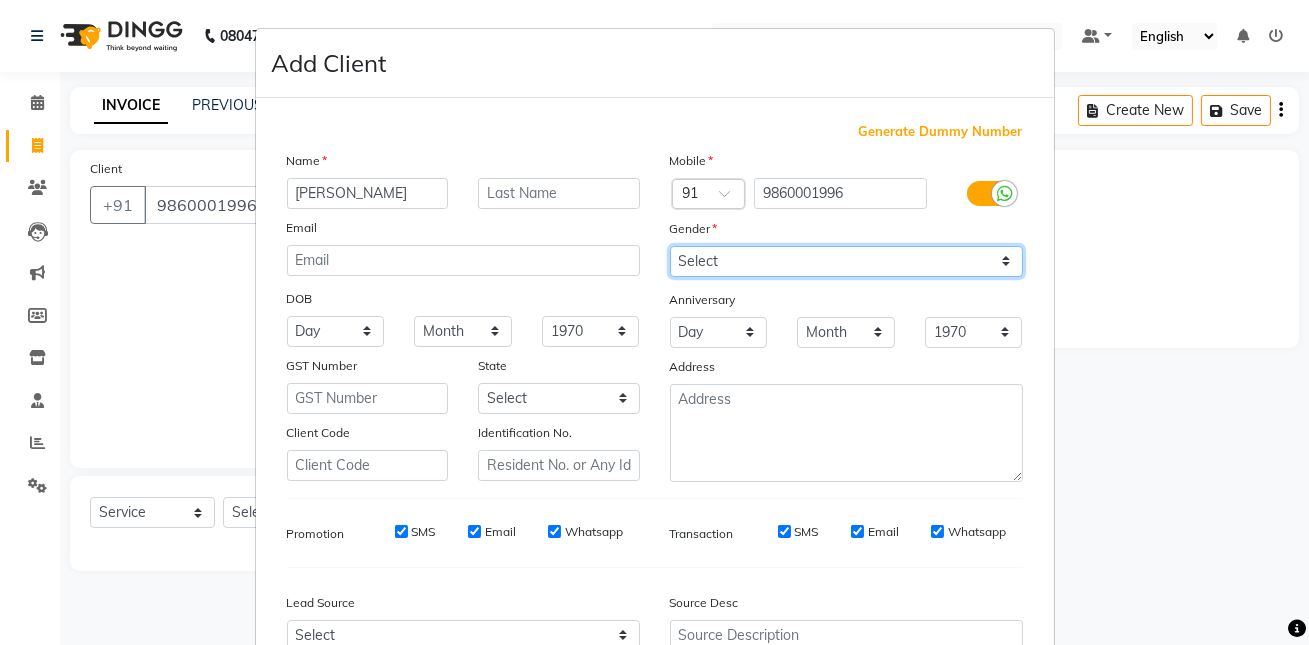 select on "[DEMOGRAPHIC_DATA]" 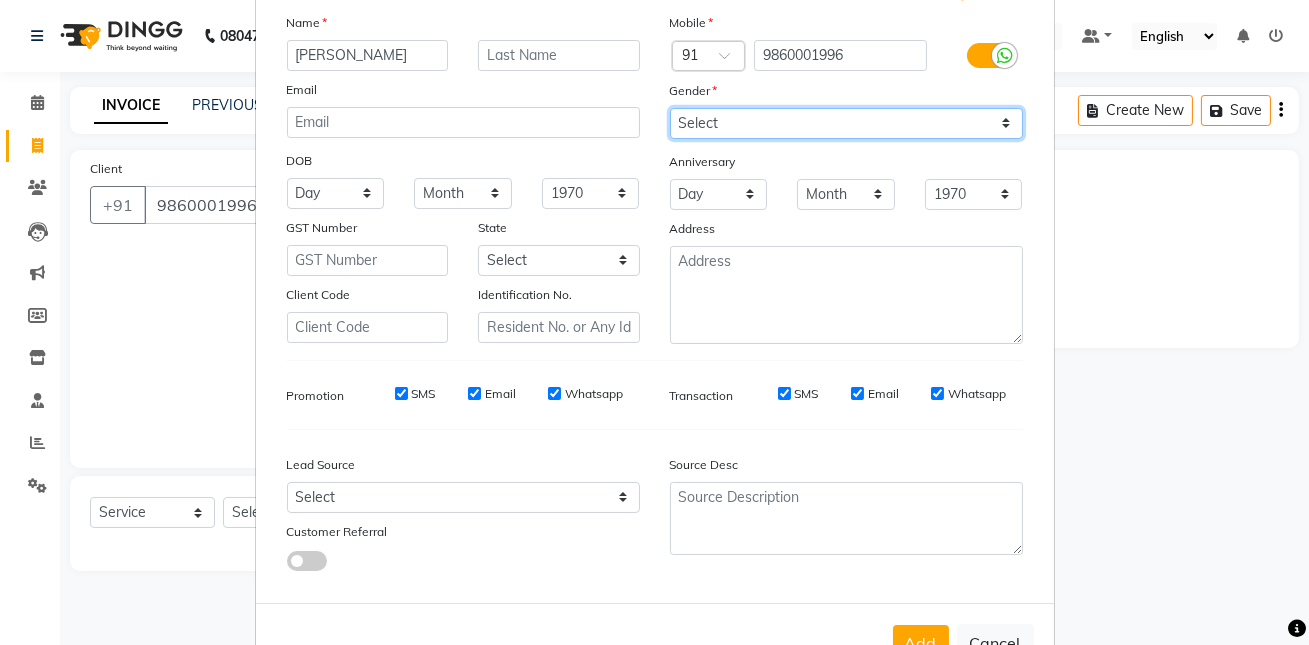 scroll, scrollTop: 208, scrollLeft: 0, axis: vertical 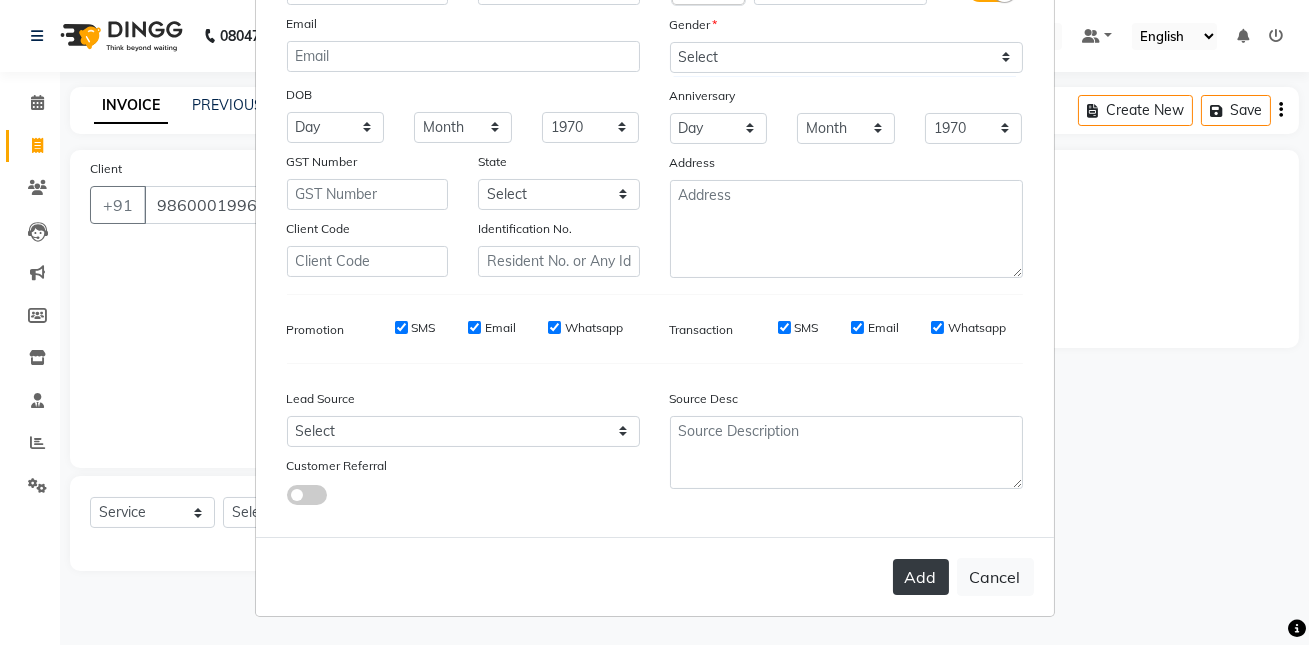 click on "Add" at bounding box center [921, 577] 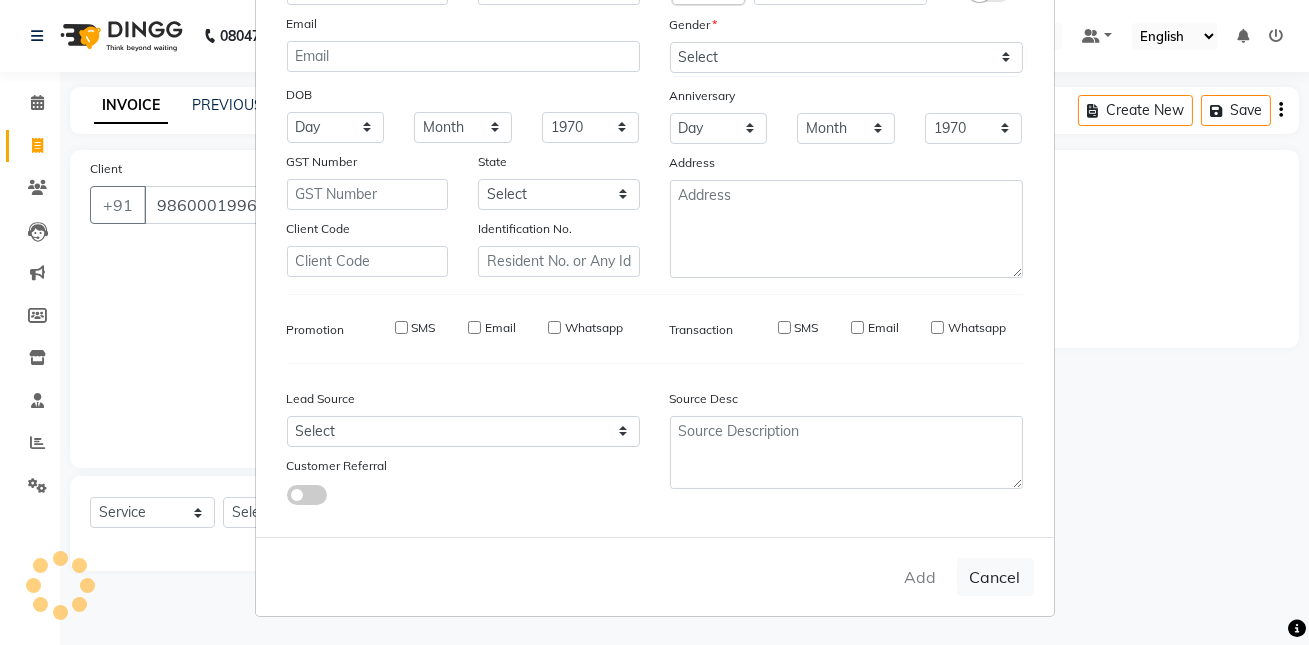 type 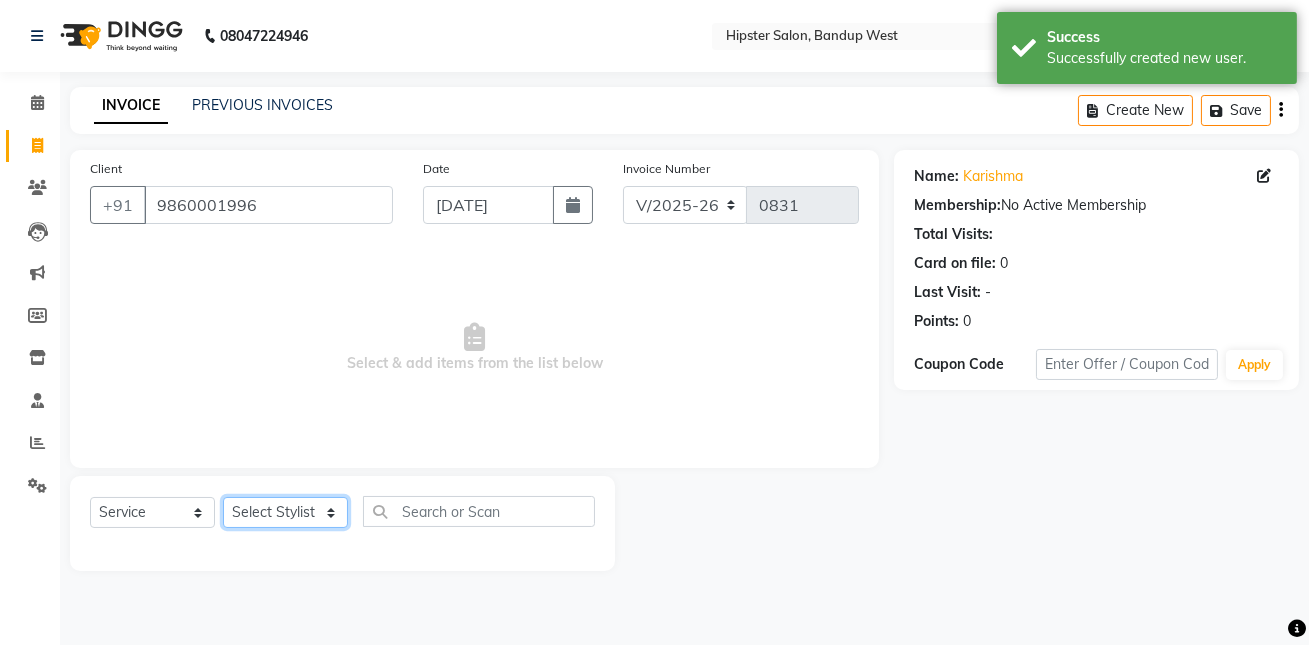 click on "Select Stylist aditya [PERSON_NAME] anup [PERSON_NAME] [PERSON_NAME] lucky [PERSON_NAME] meet [PERSON_NAME] [PERSON_NAME] [PERSON_NAME] [PERSON_NAME] Shweta [PERSON_NAME]" 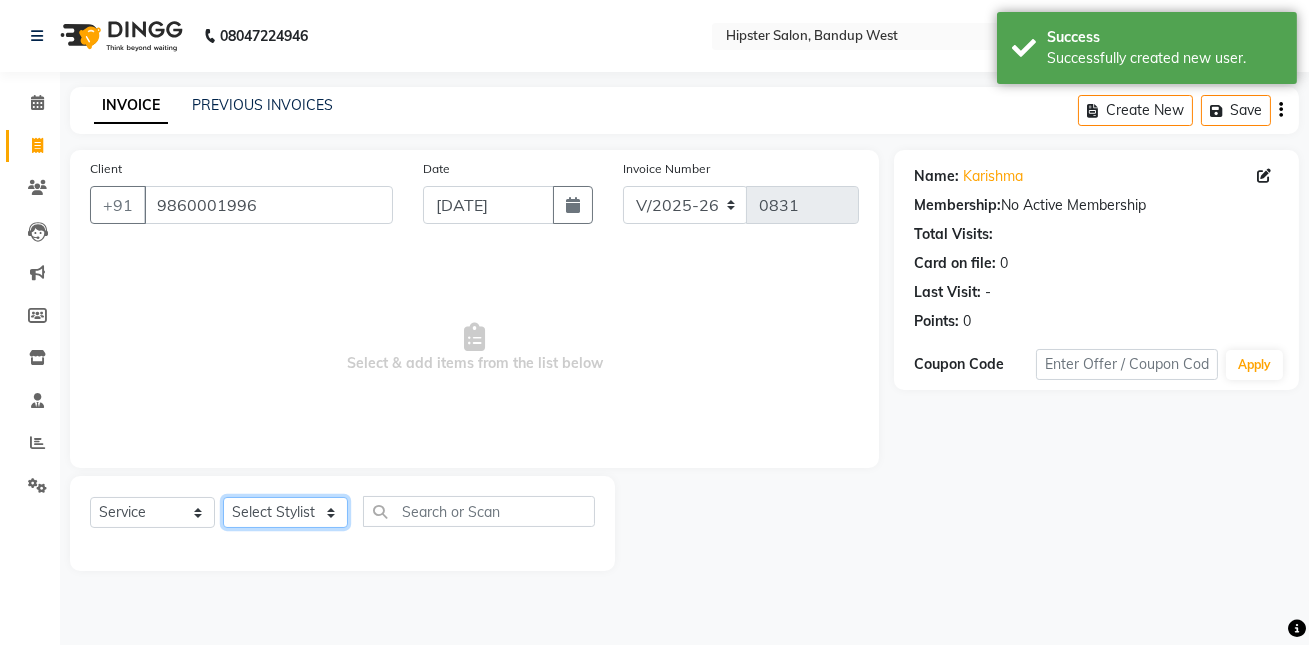 select on "52835" 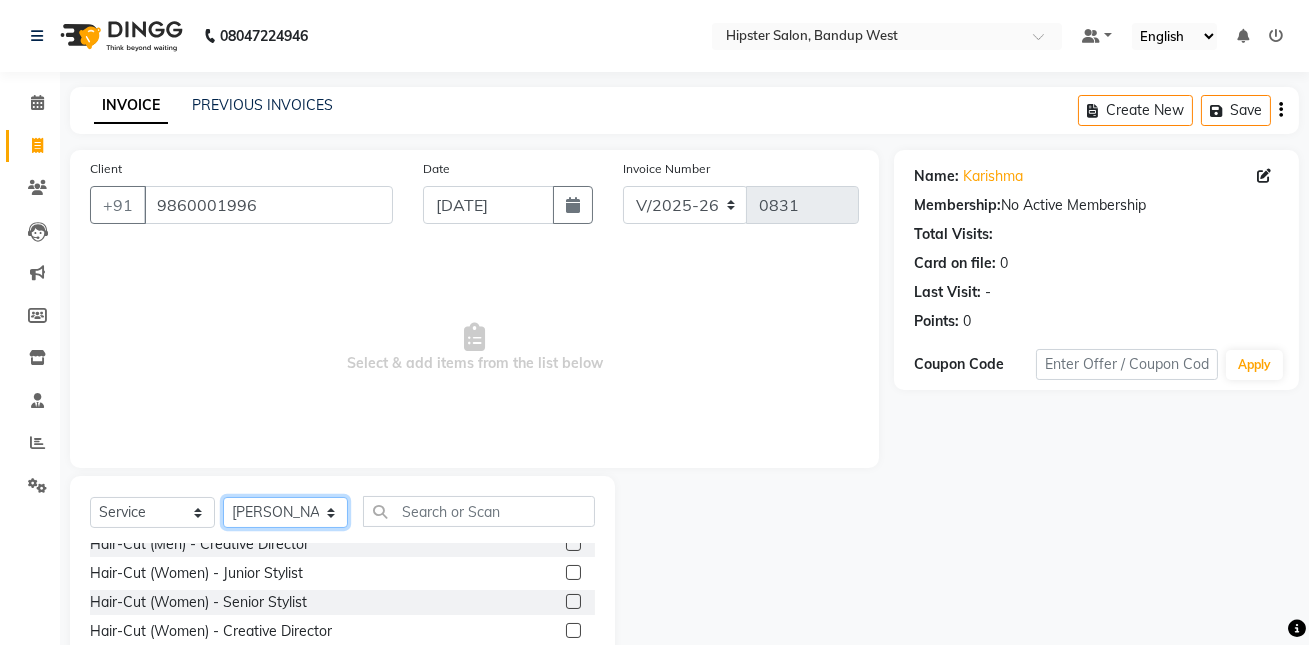 scroll, scrollTop: 68, scrollLeft: 0, axis: vertical 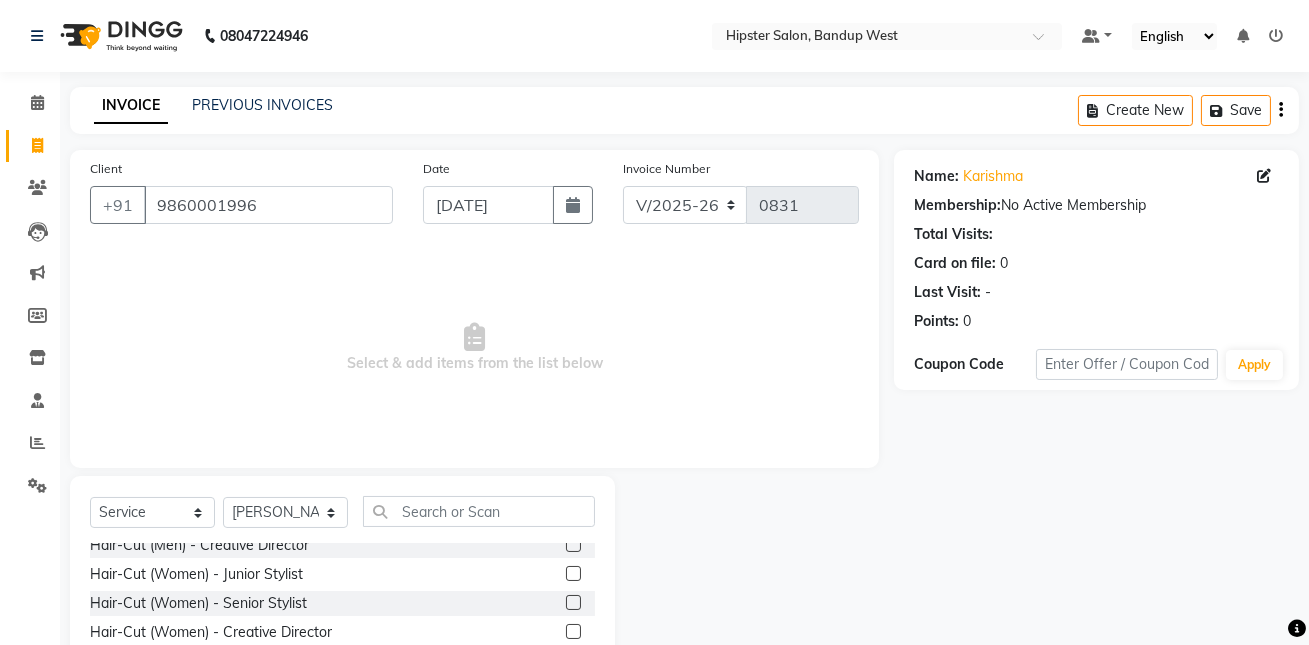 click 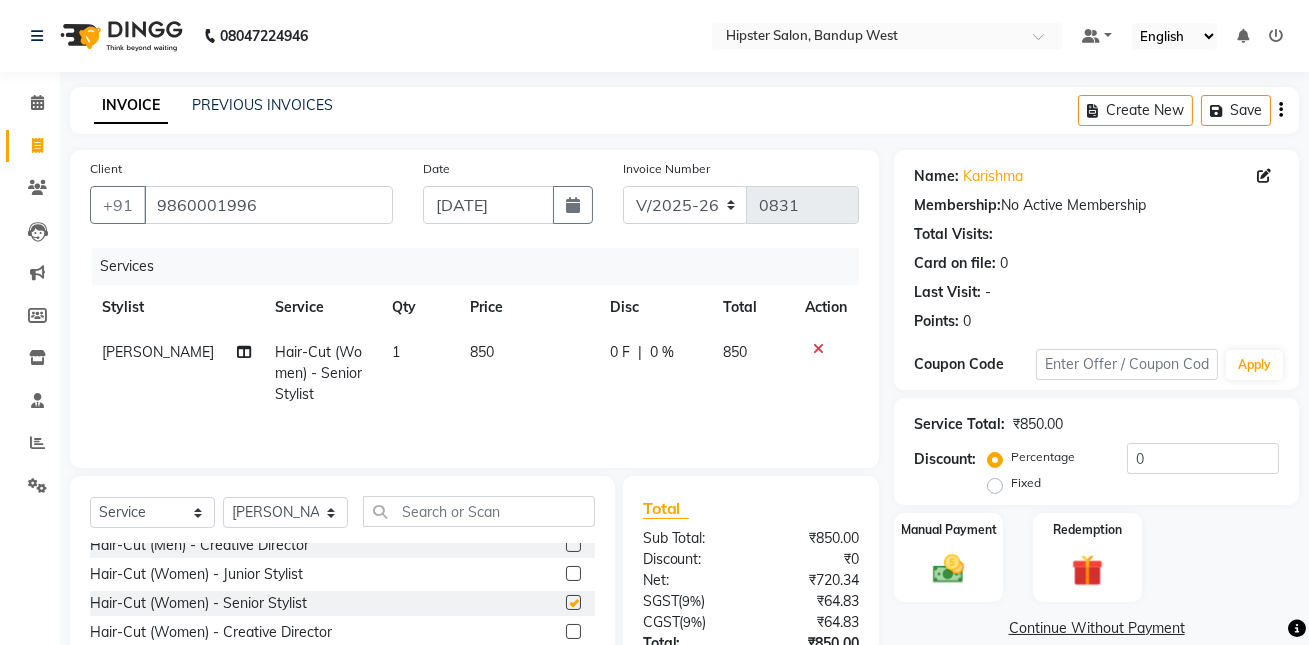 checkbox on "false" 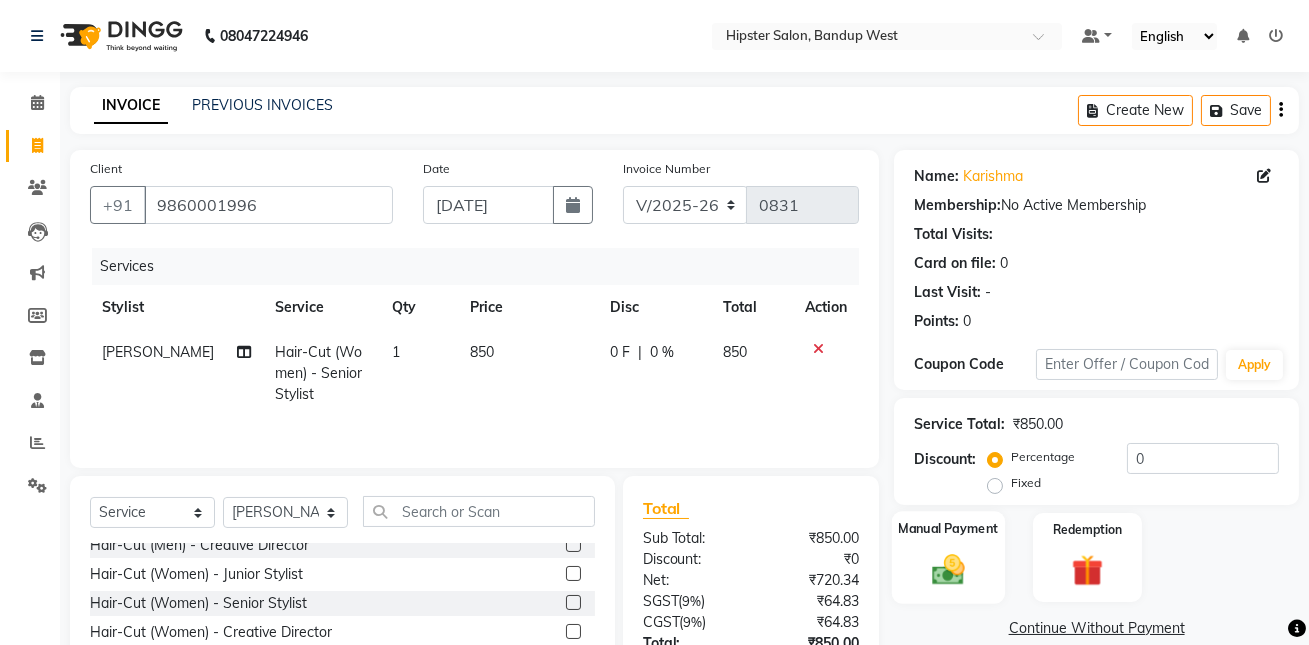 click on "Manual Payment" 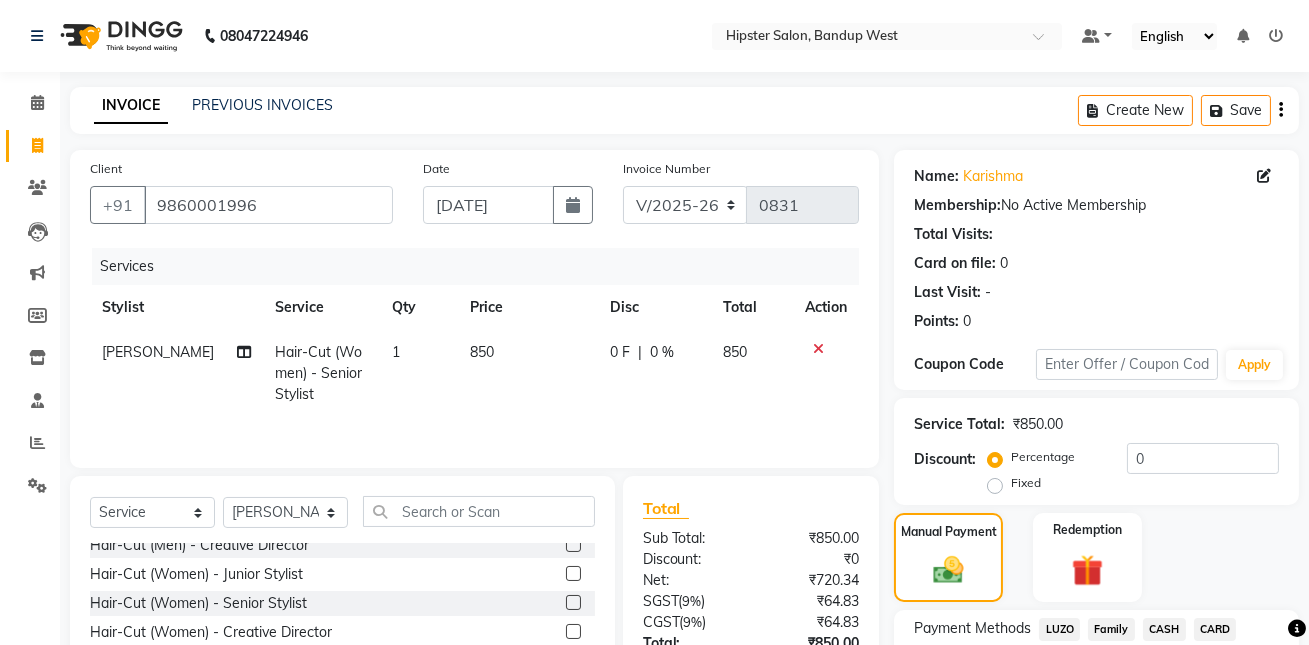 scroll, scrollTop: 156, scrollLeft: 0, axis: vertical 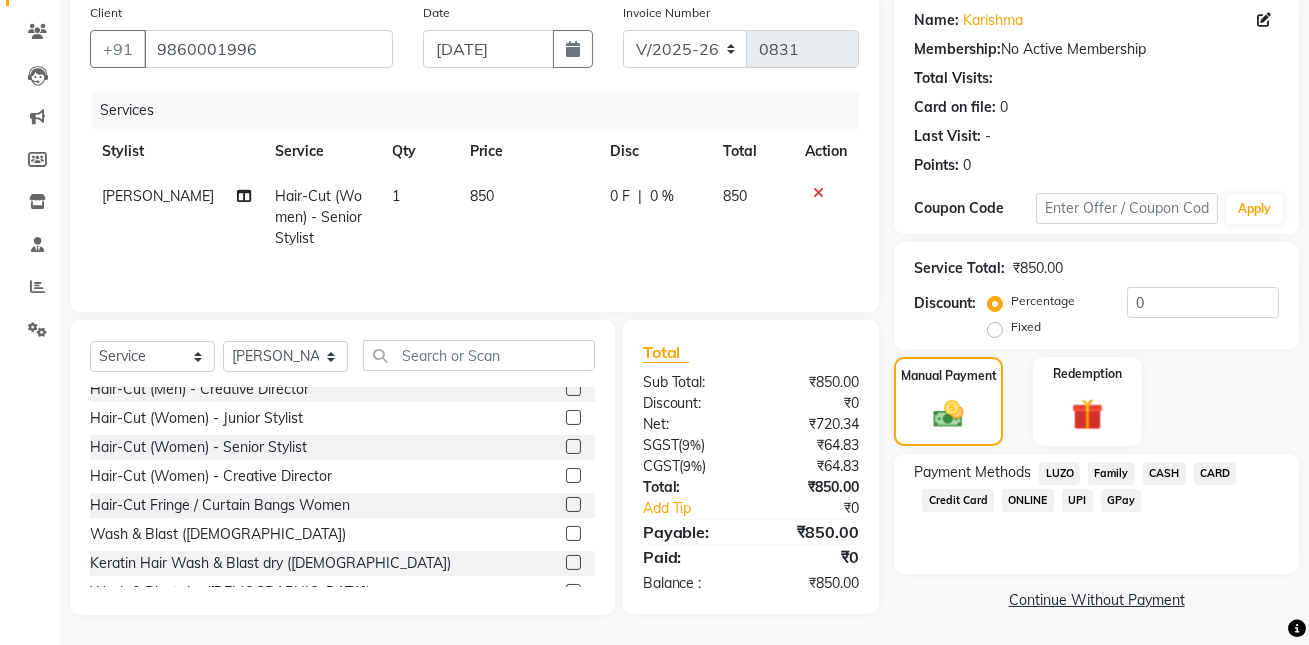 click on "GPay" 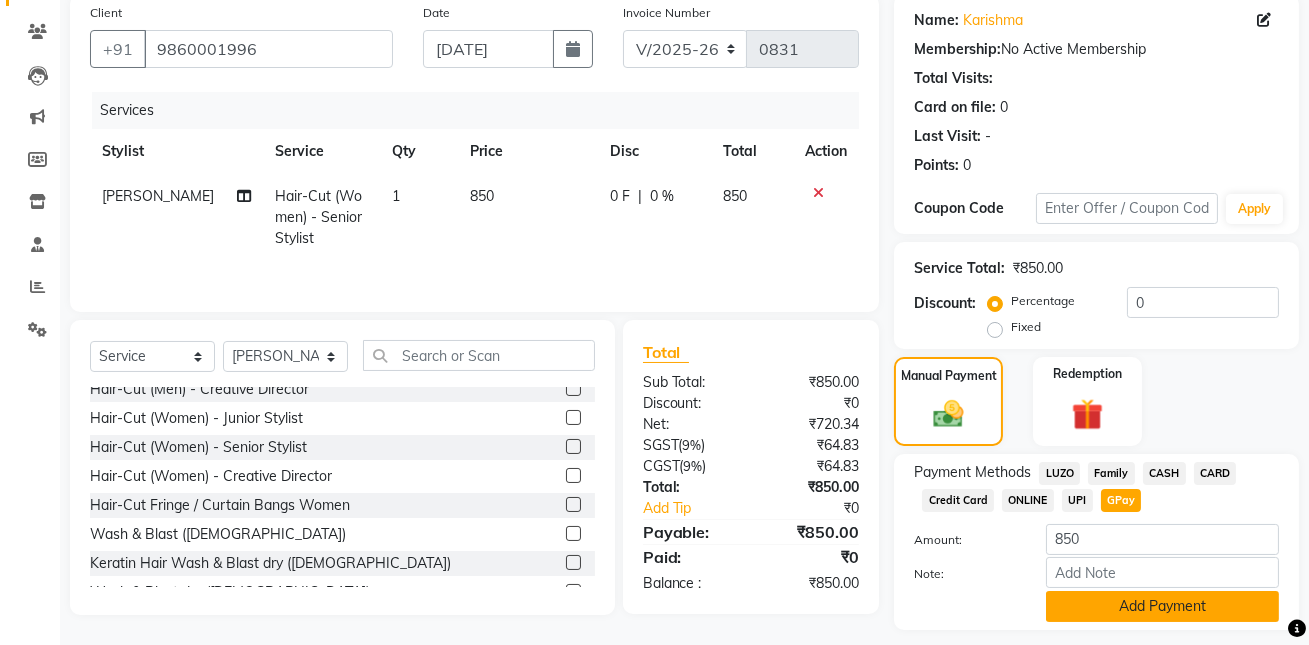 click on "Add Payment" 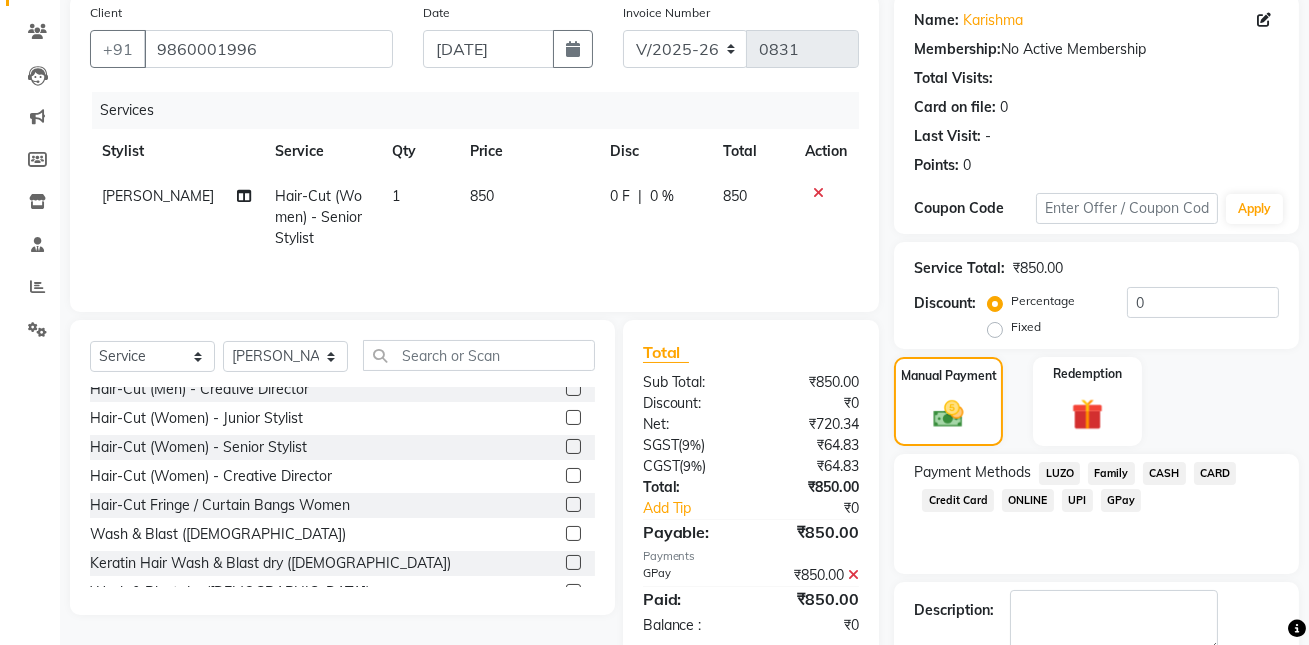 scroll, scrollTop: 267, scrollLeft: 0, axis: vertical 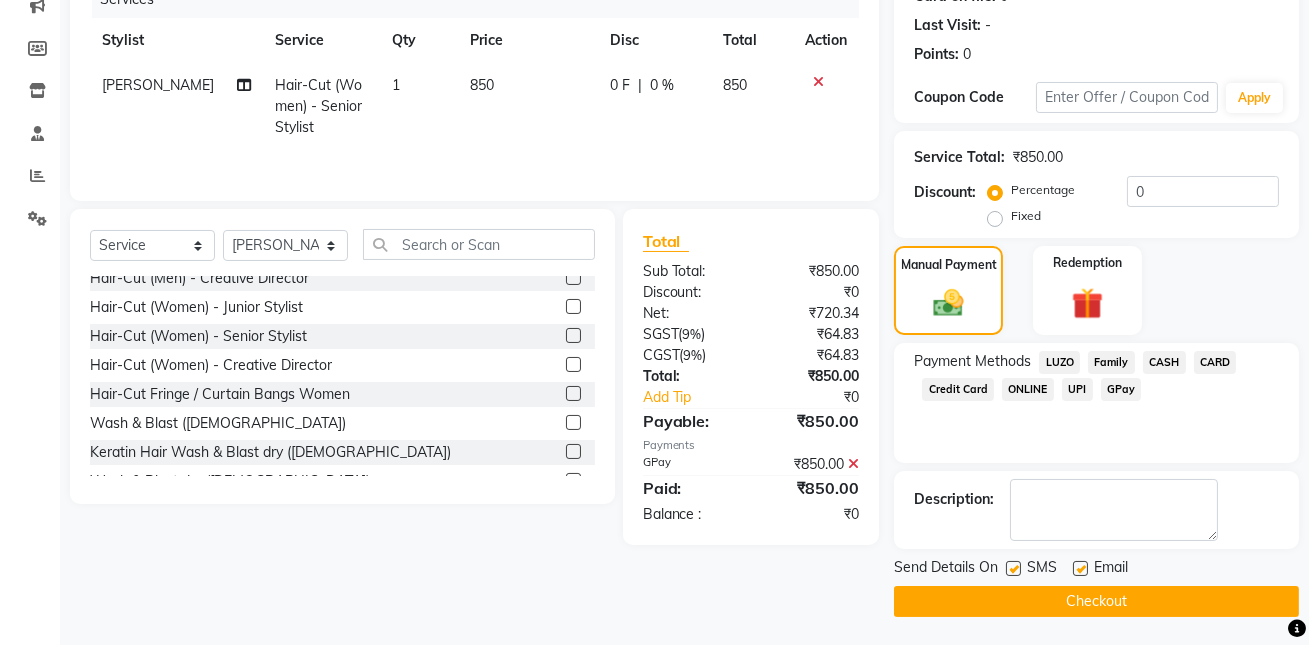click on "Checkout" 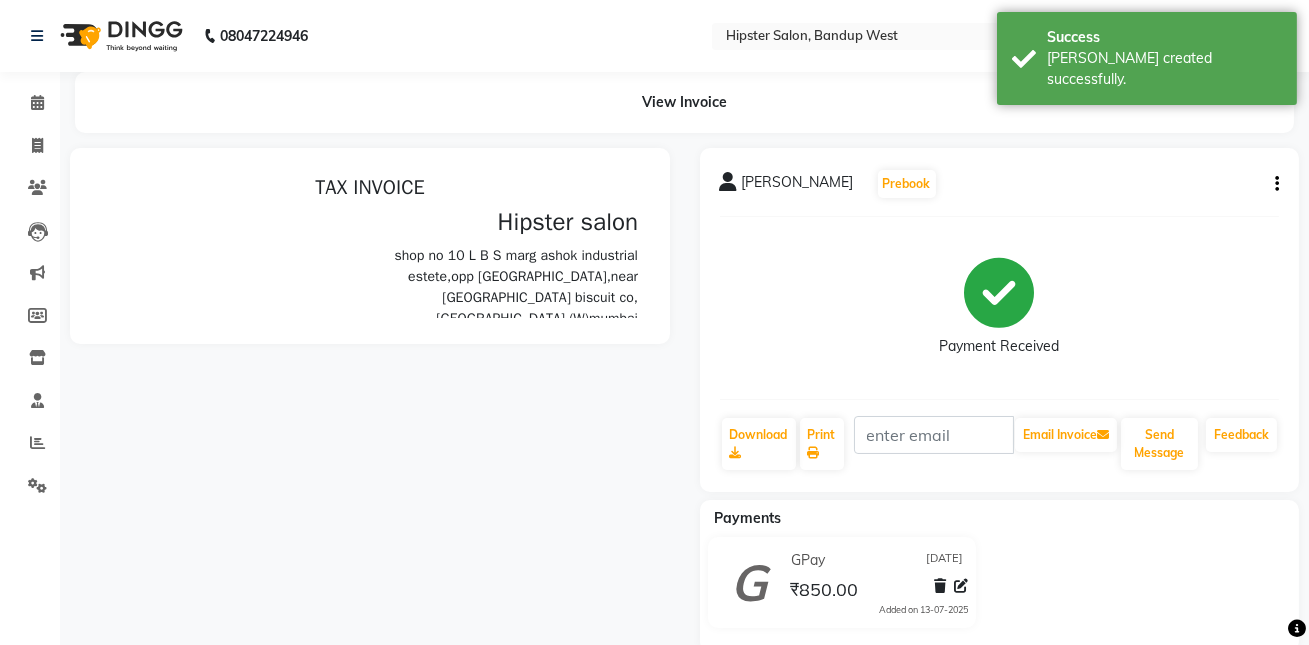 scroll, scrollTop: 0, scrollLeft: 0, axis: both 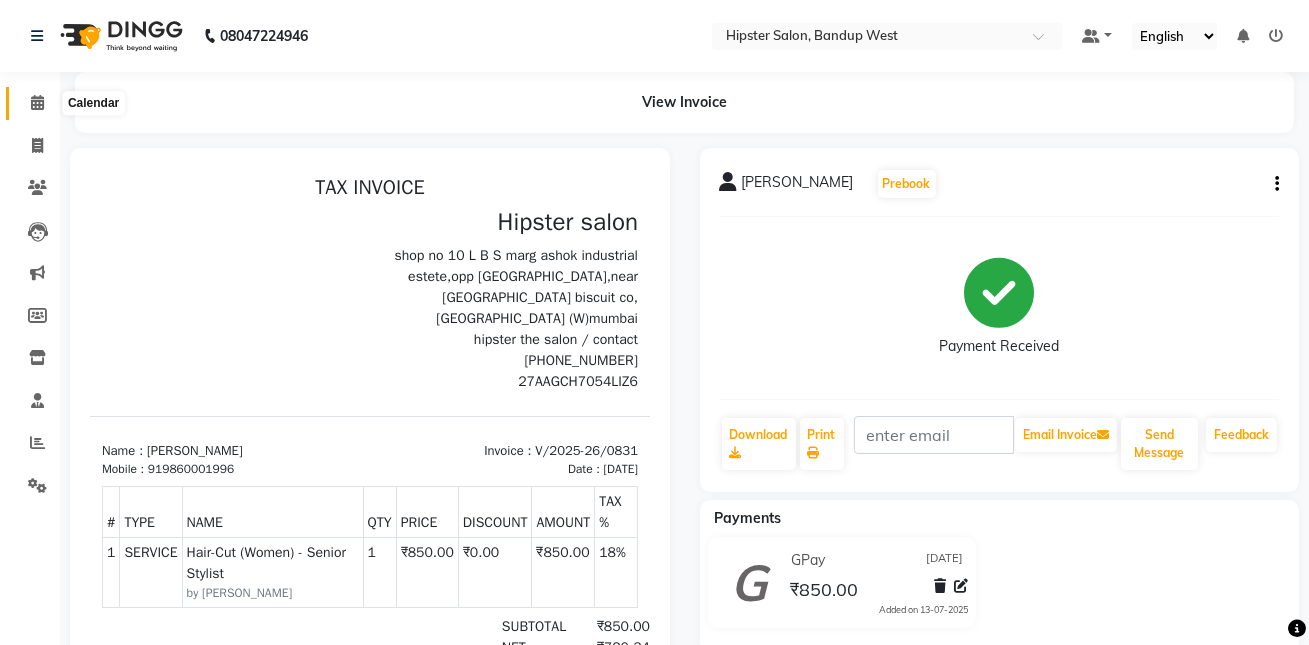 click 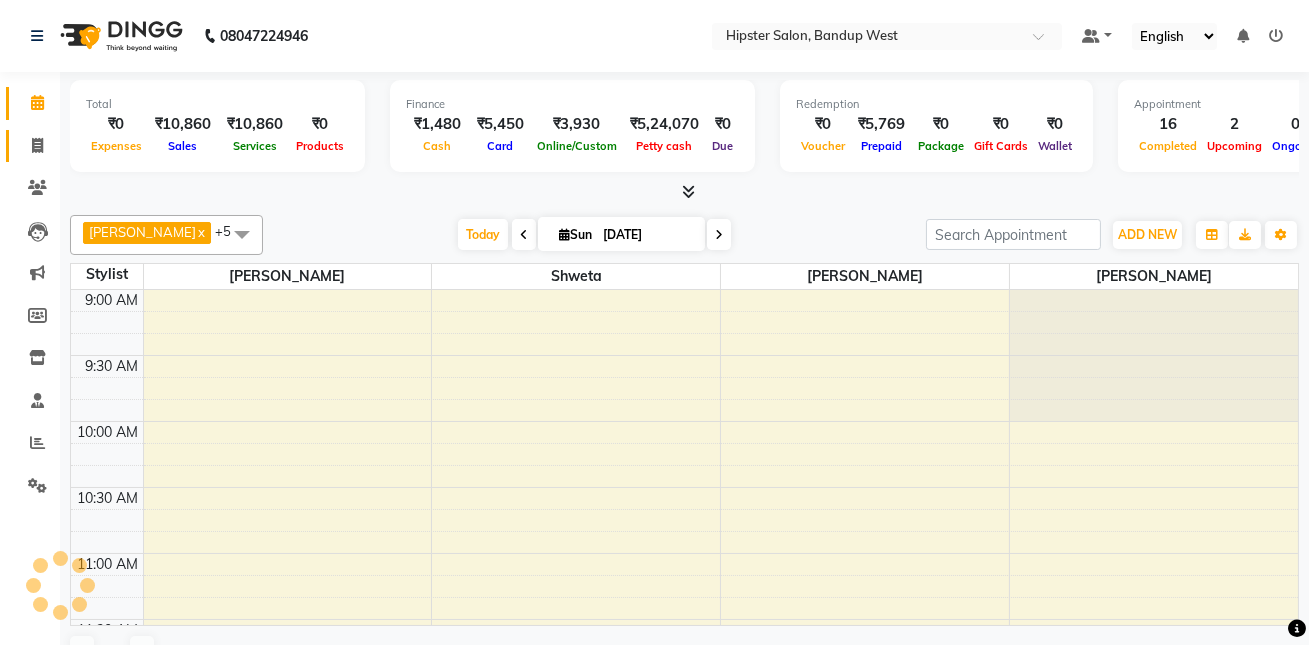 click 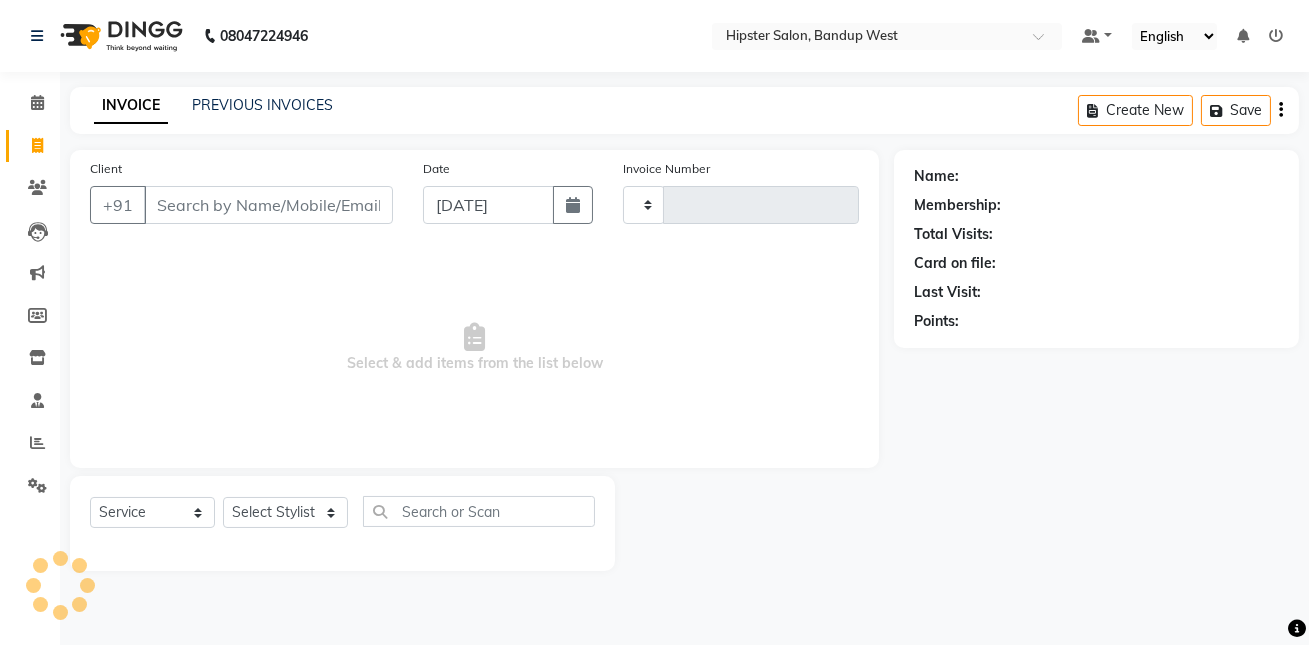 type on "0832" 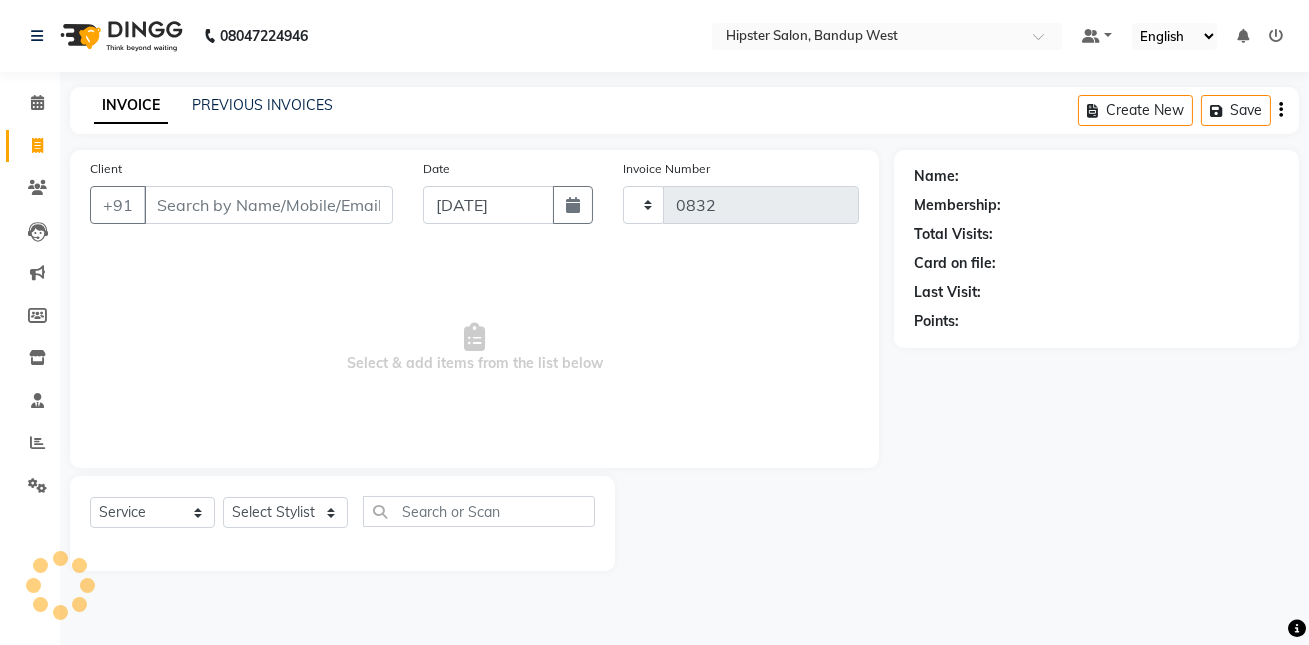 select on "6746" 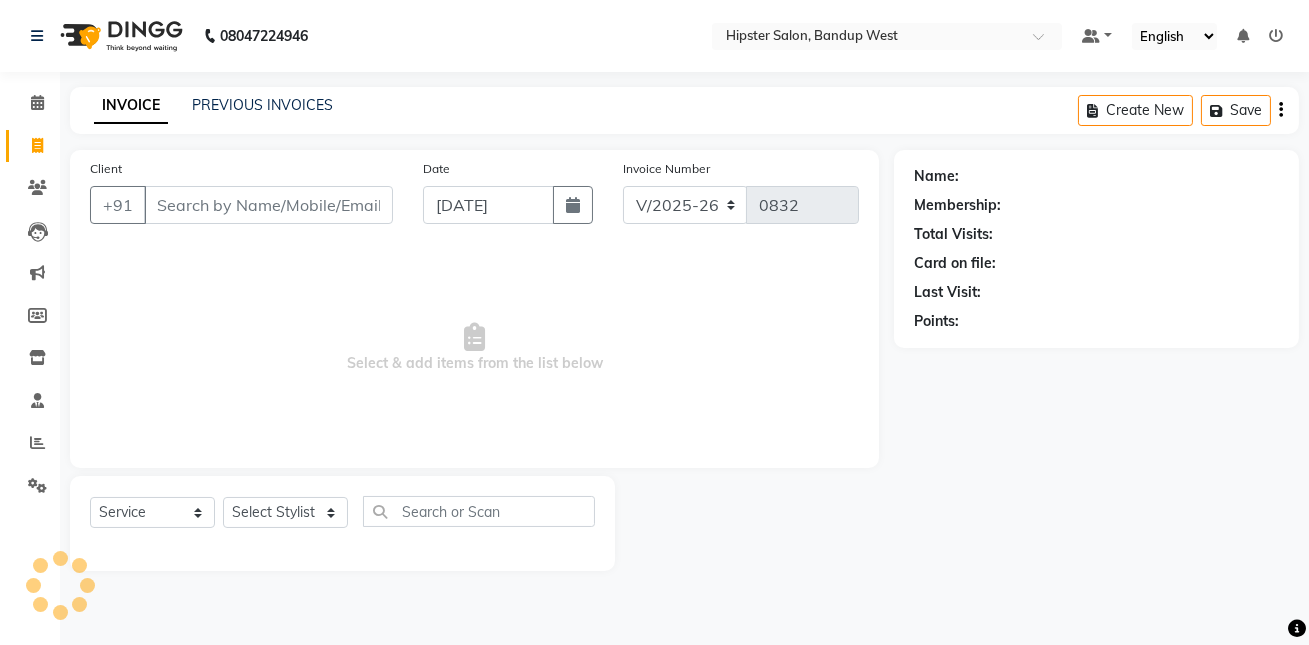 click on "Client" at bounding box center (268, 205) 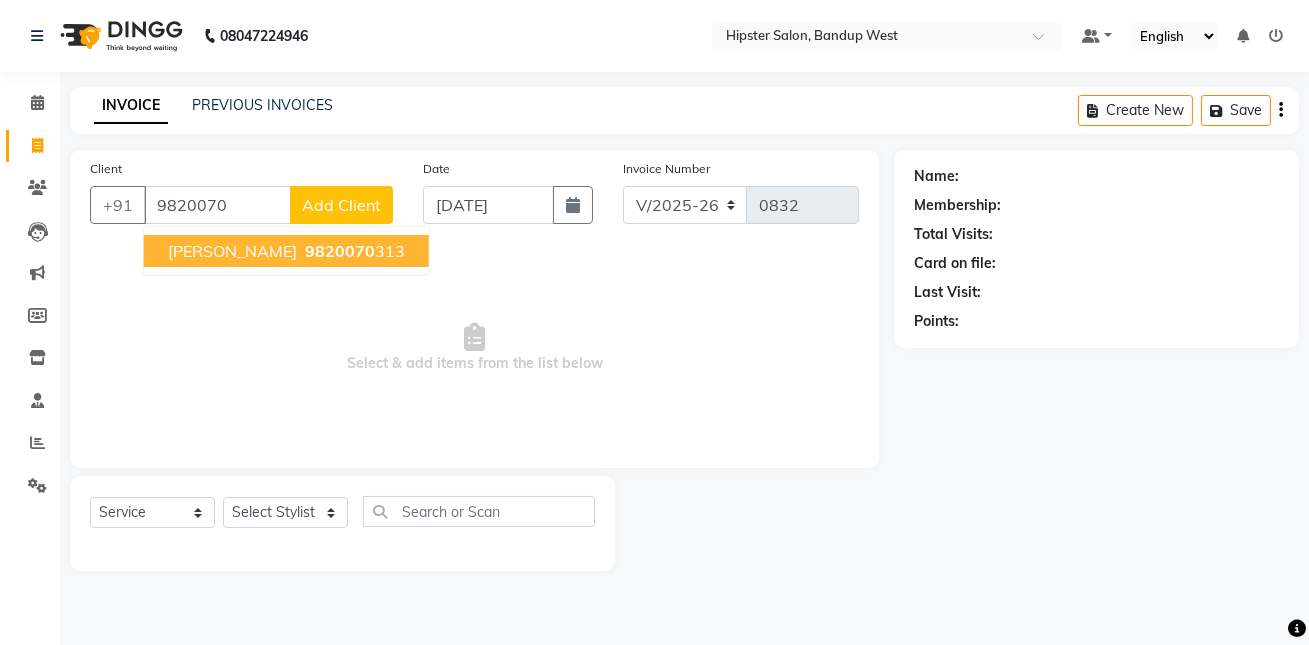 click on "9820070" at bounding box center [340, 251] 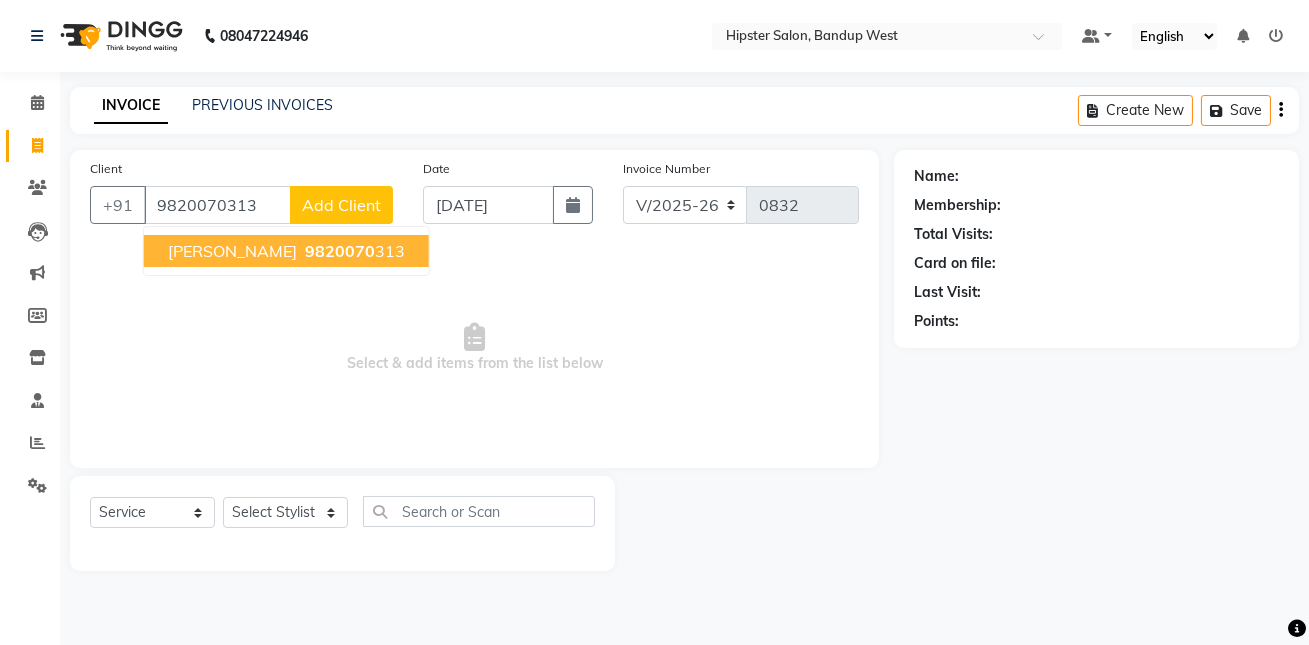 type on "9820070313" 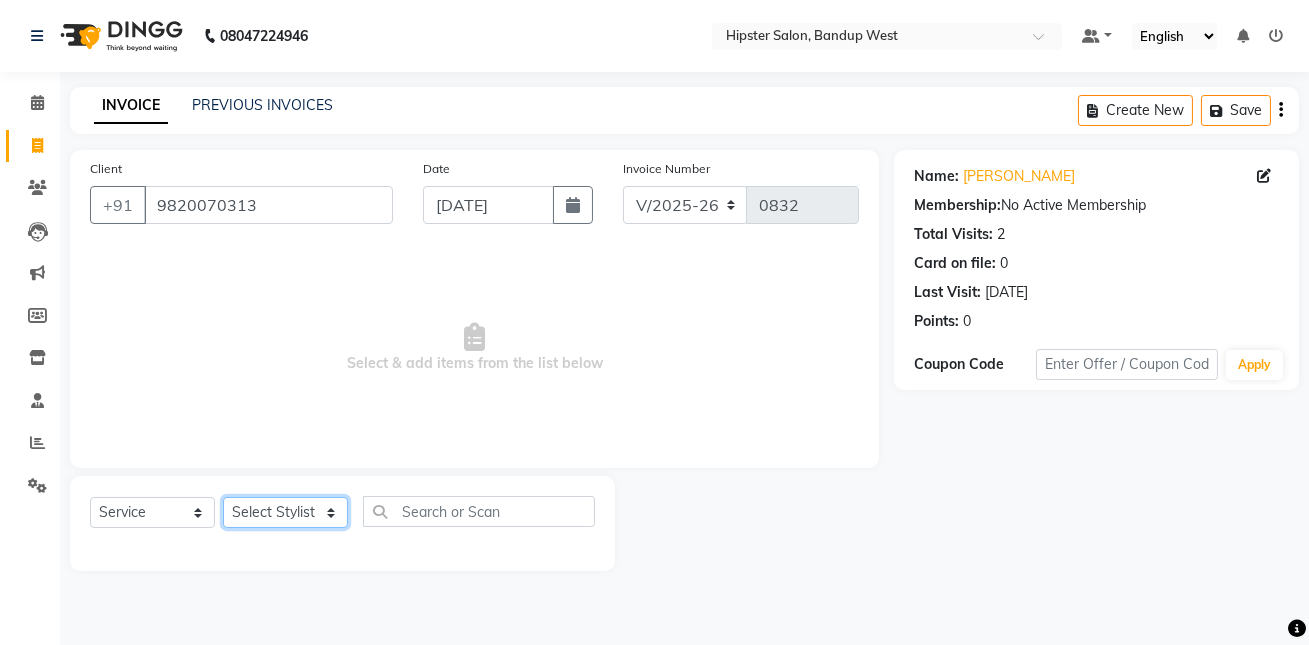 click on "Select Stylist aditya [PERSON_NAME] anup [PERSON_NAME] [PERSON_NAME] lucky [PERSON_NAME] meet [PERSON_NAME] [PERSON_NAME] [PERSON_NAME] [PERSON_NAME] Shweta [PERSON_NAME]" 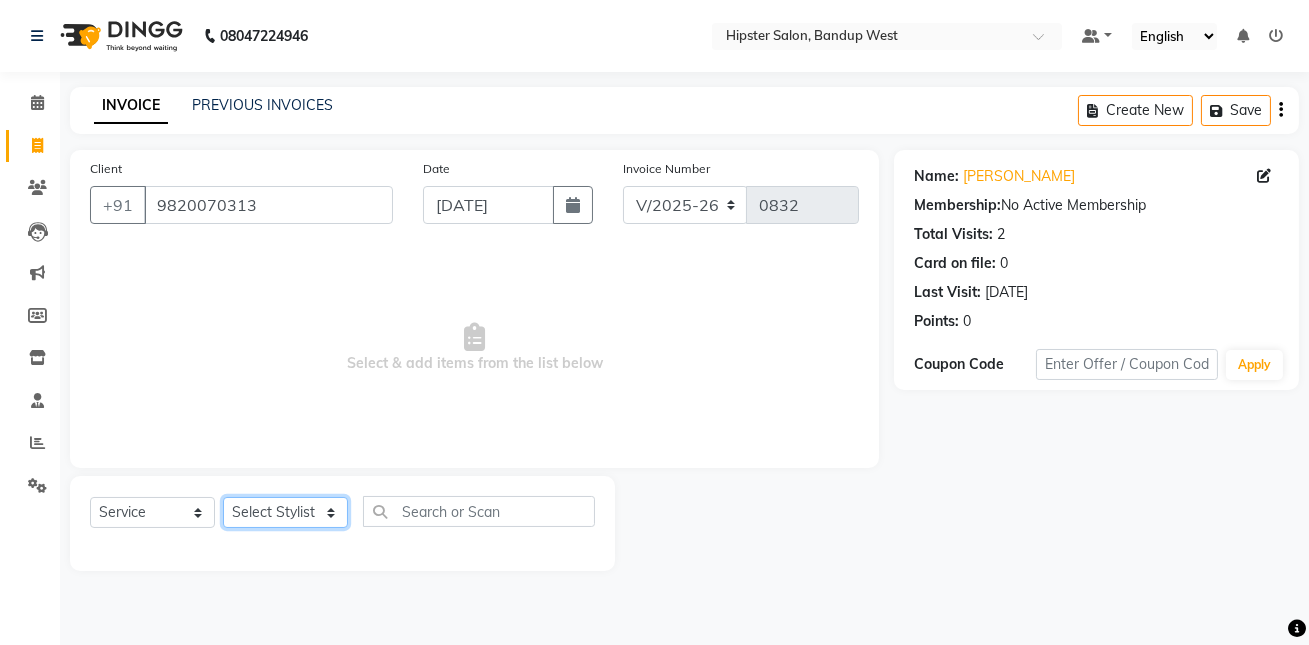 select on "77786" 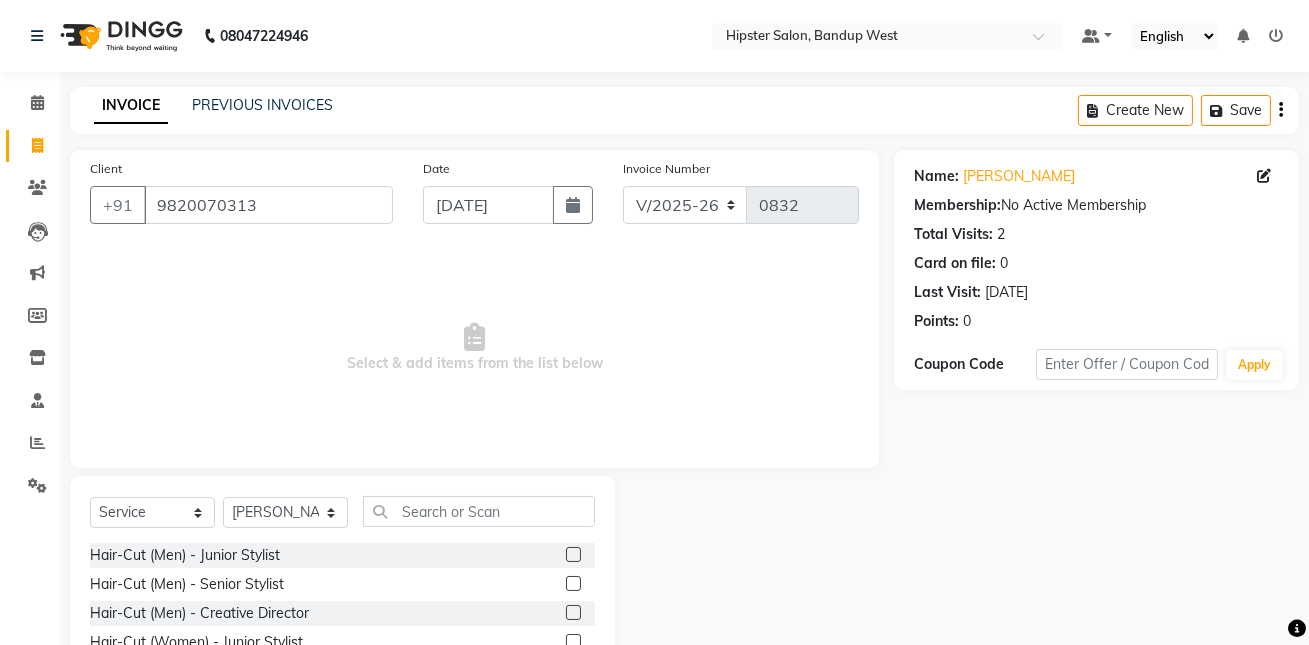 click 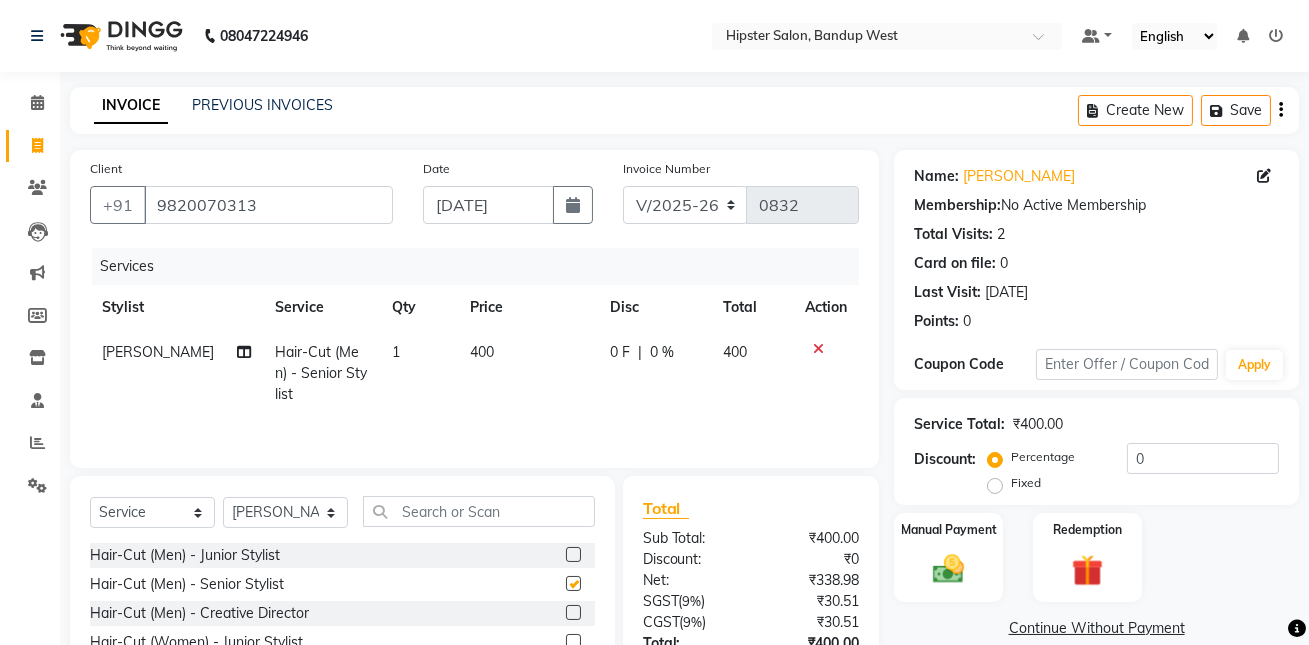 checkbox on "false" 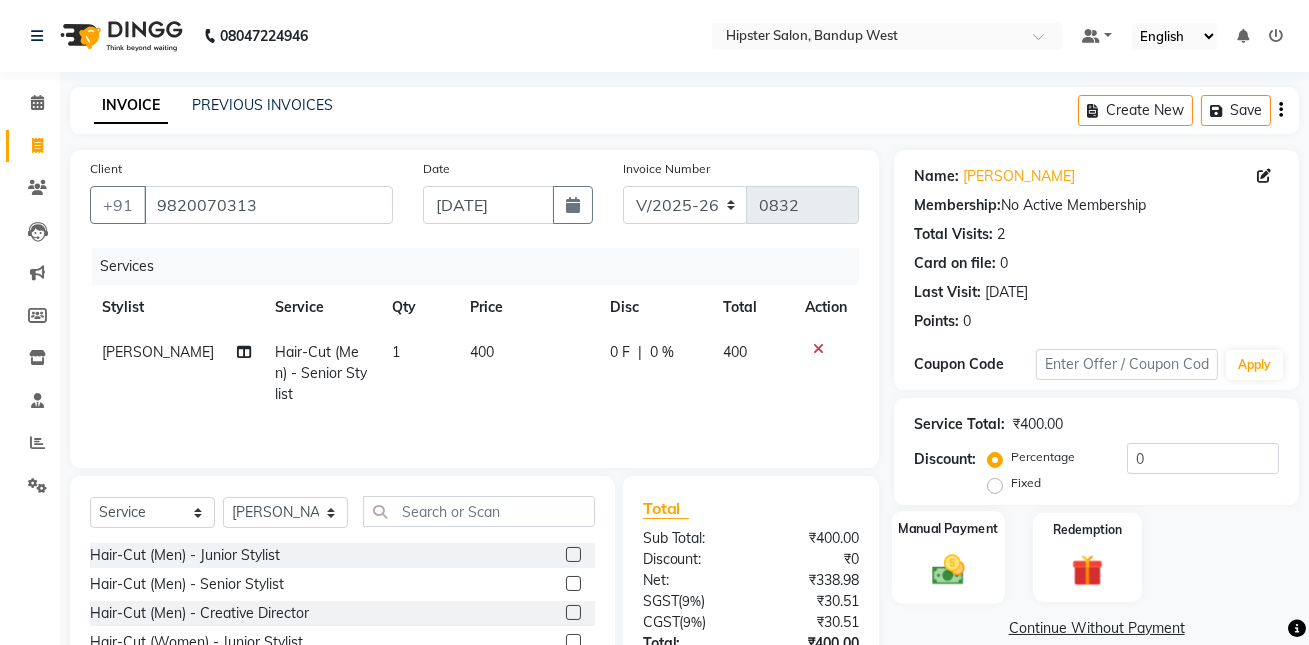click 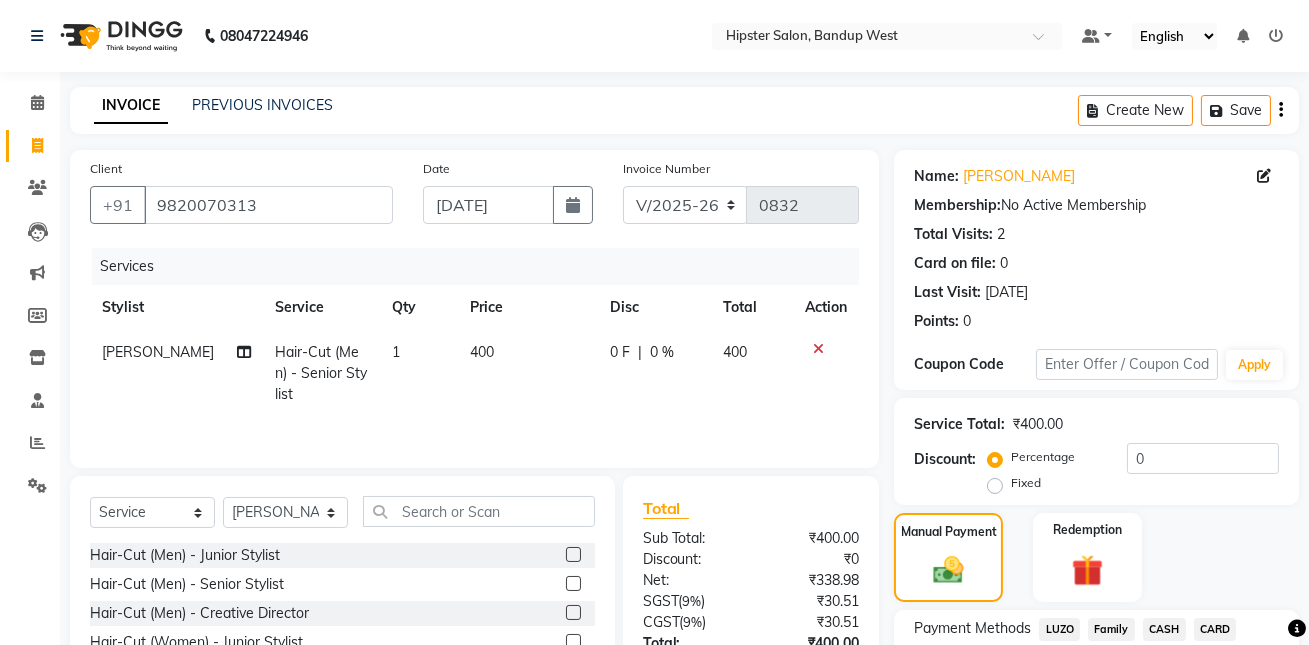 scroll, scrollTop: 156, scrollLeft: 0, axis: vertical 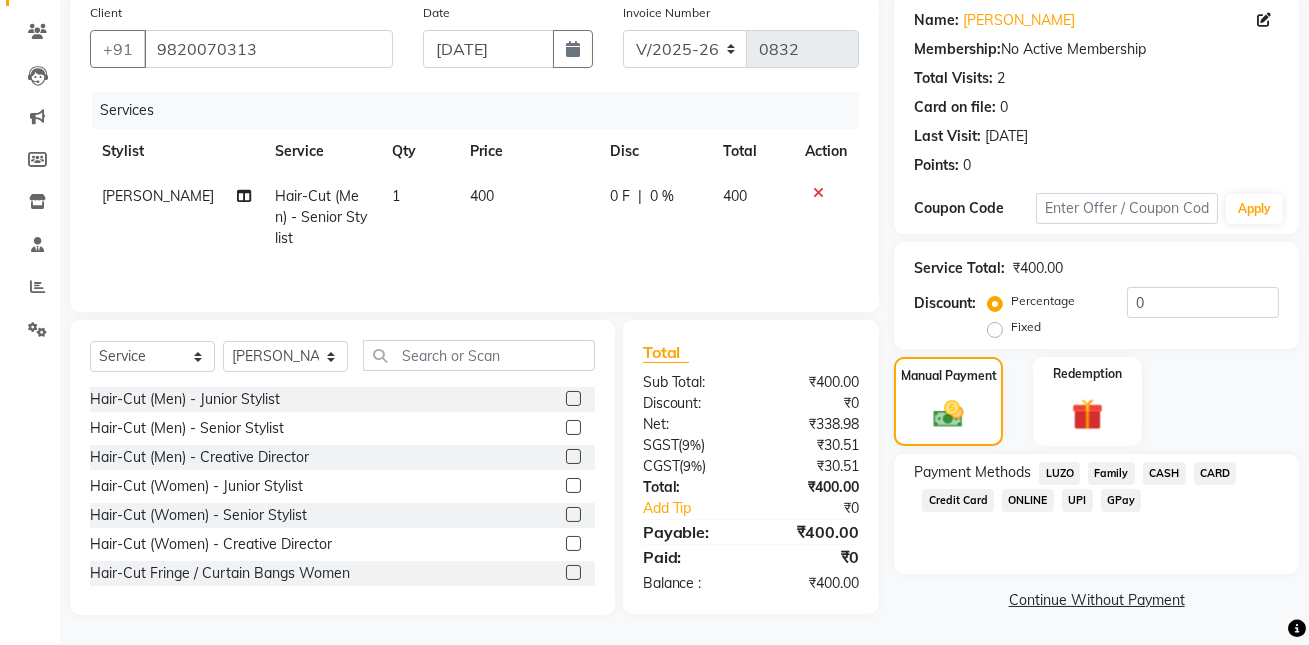 click on "GPay" 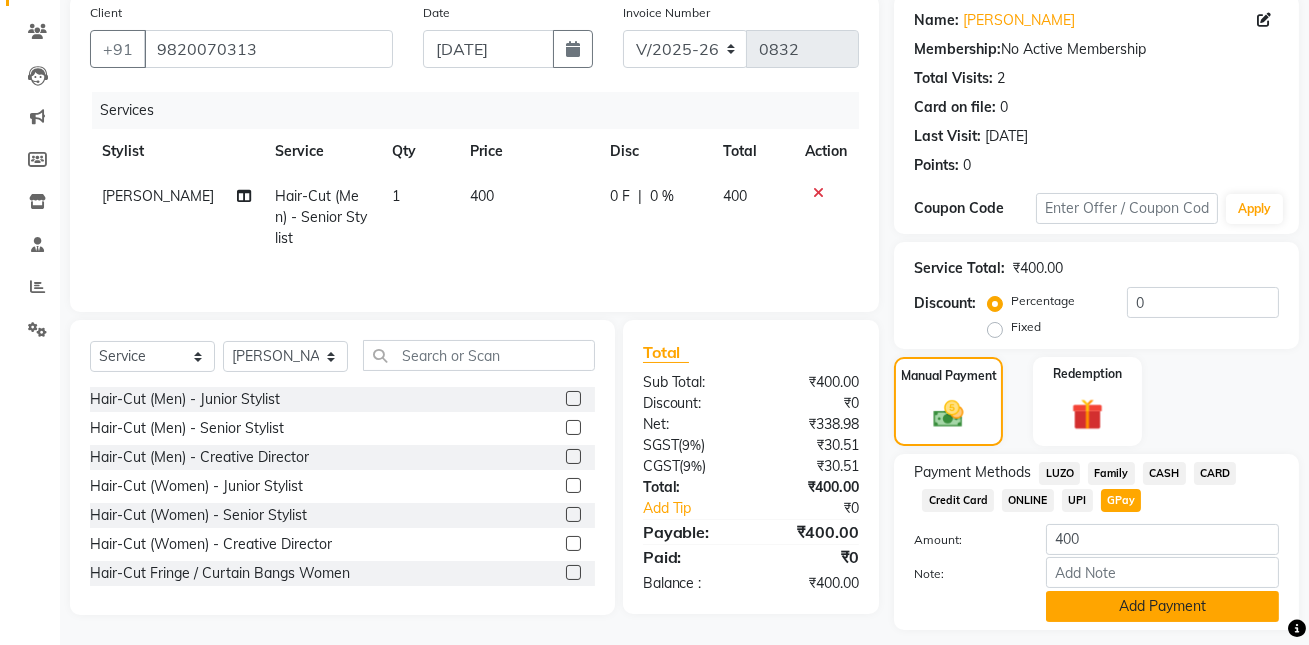 scroll, scrollTop: 211, scrollLeft: 0, axis: vertical 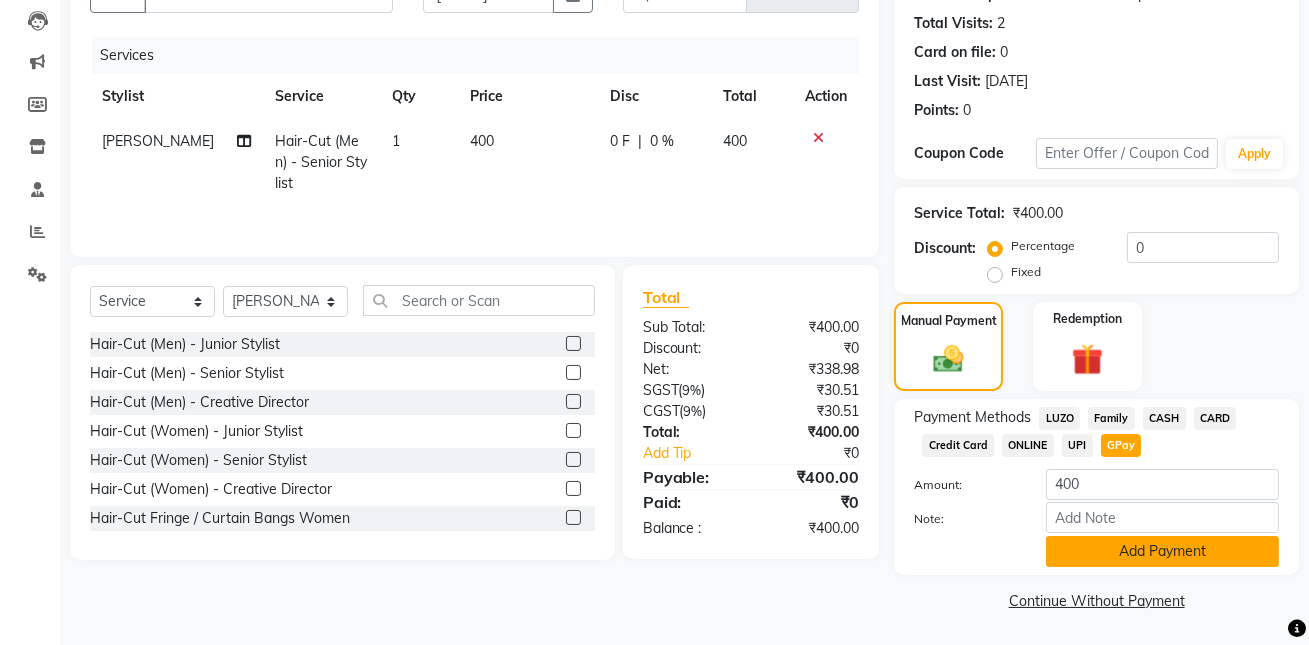 click on "Add Payment" 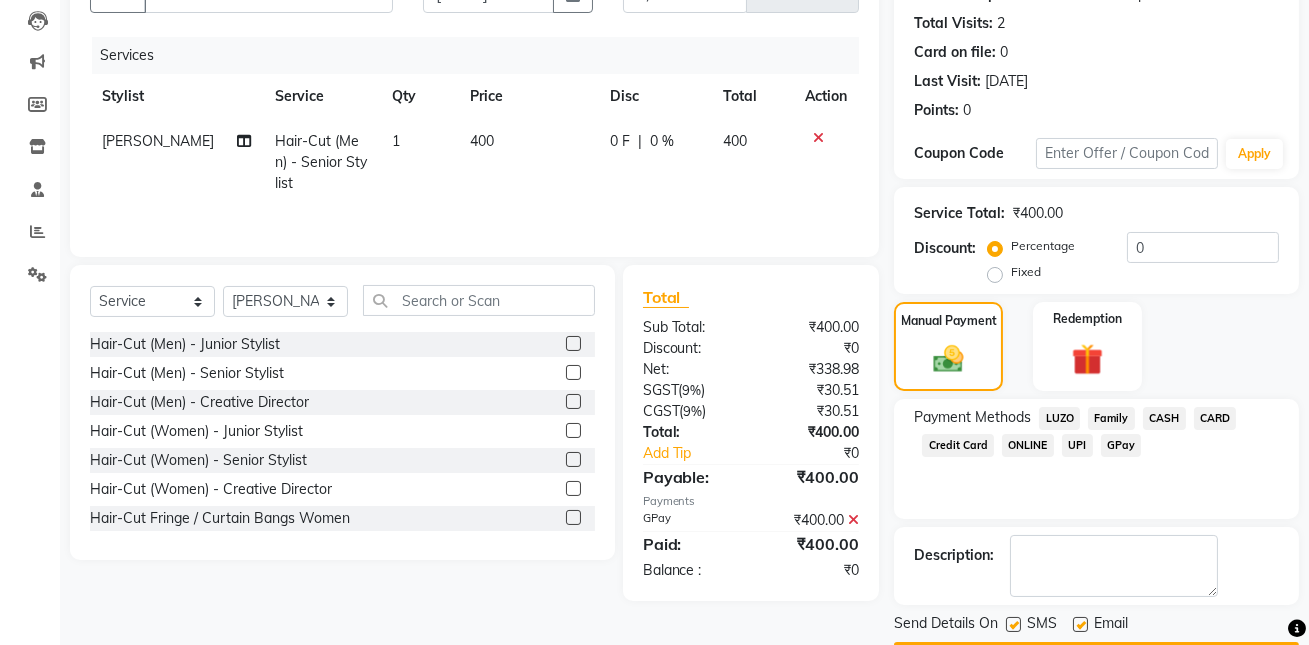 scroll, scrollTop: 267, scrollLeft: 0, axis: vertical 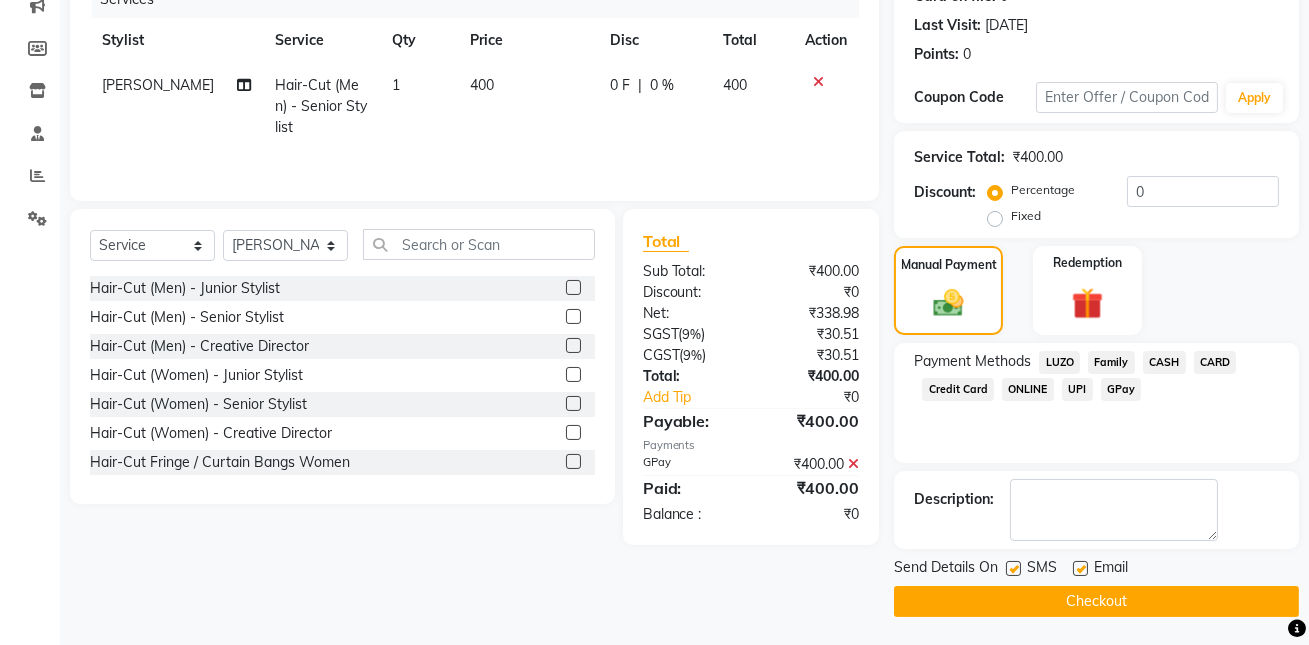 click on "Checkout" 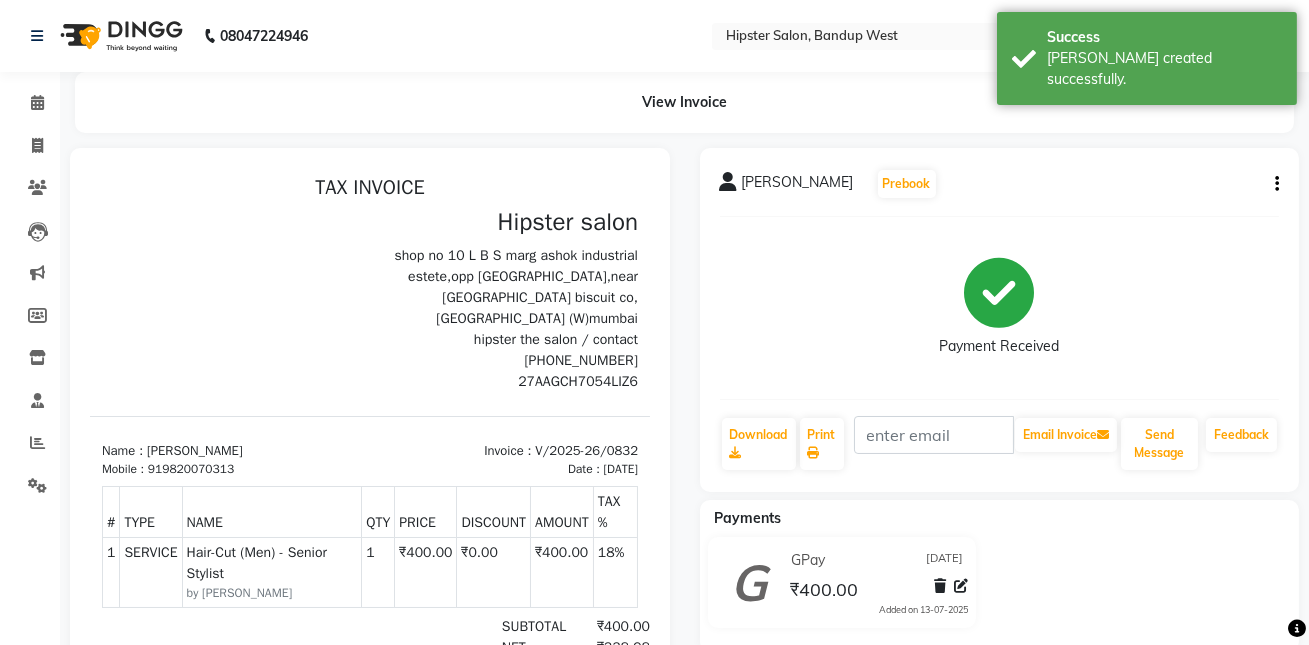 scroll, scrollTop: 0, scrollLeft: 0, axis: both 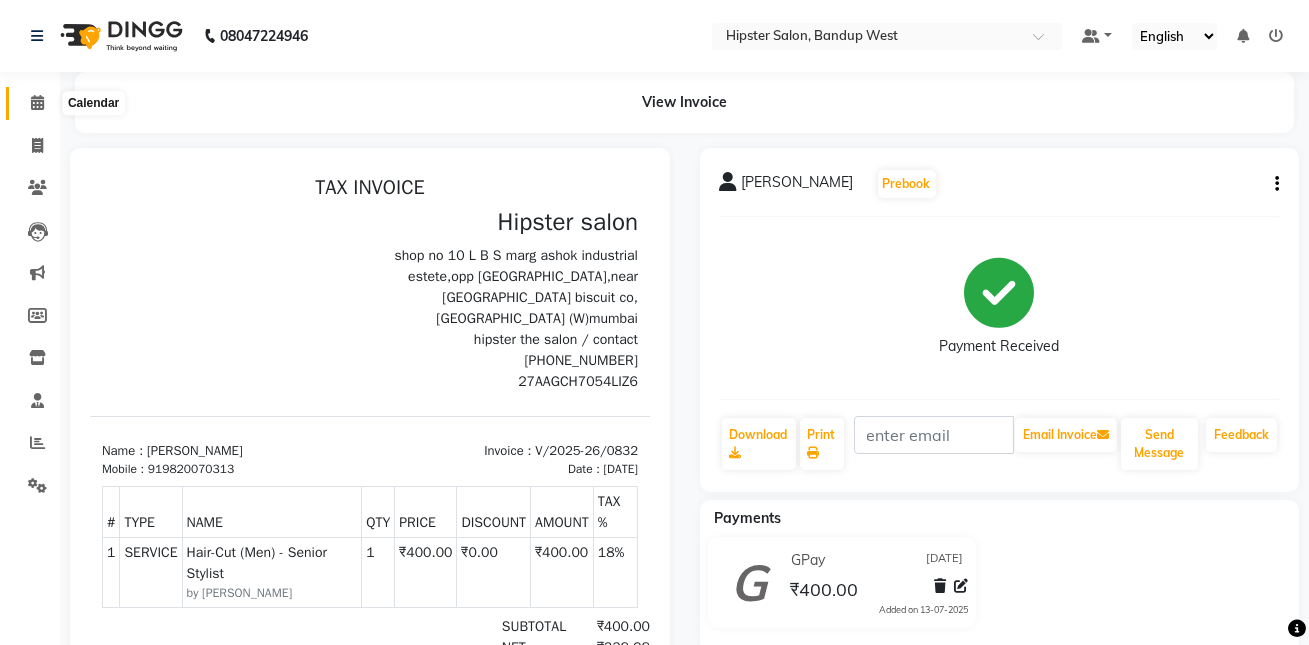 click 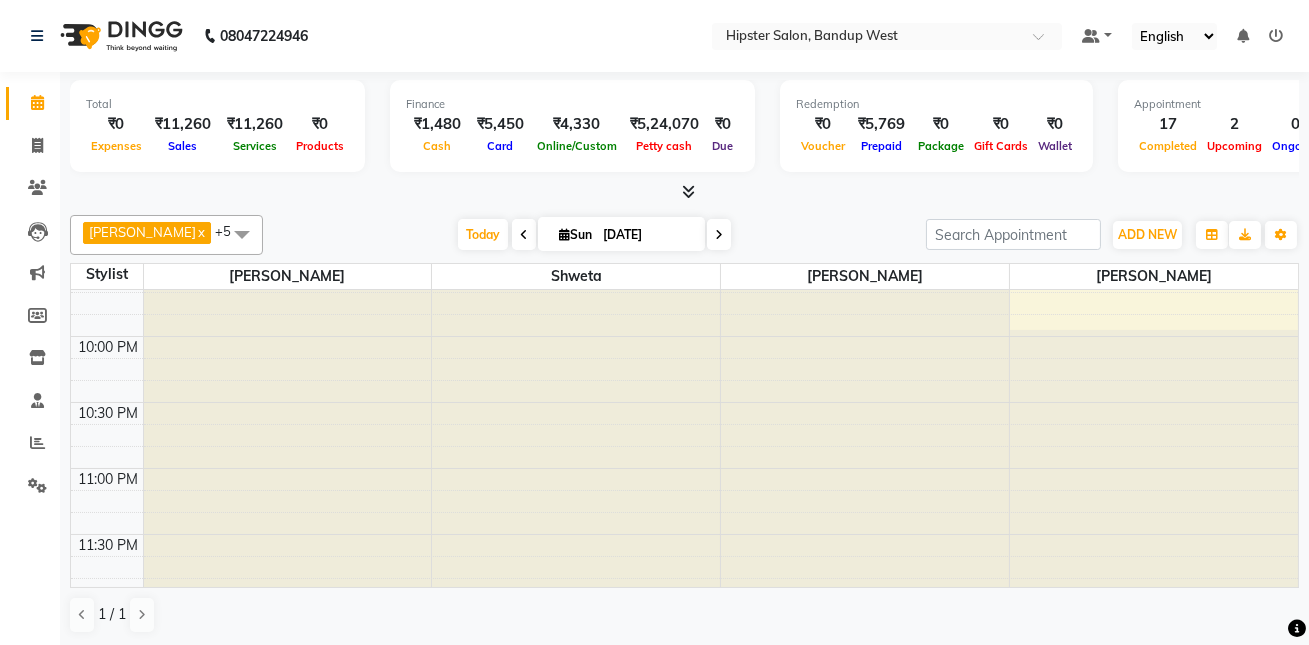 scroll, scrollTop: 1674, scrollLeft: 0, axis: vertical 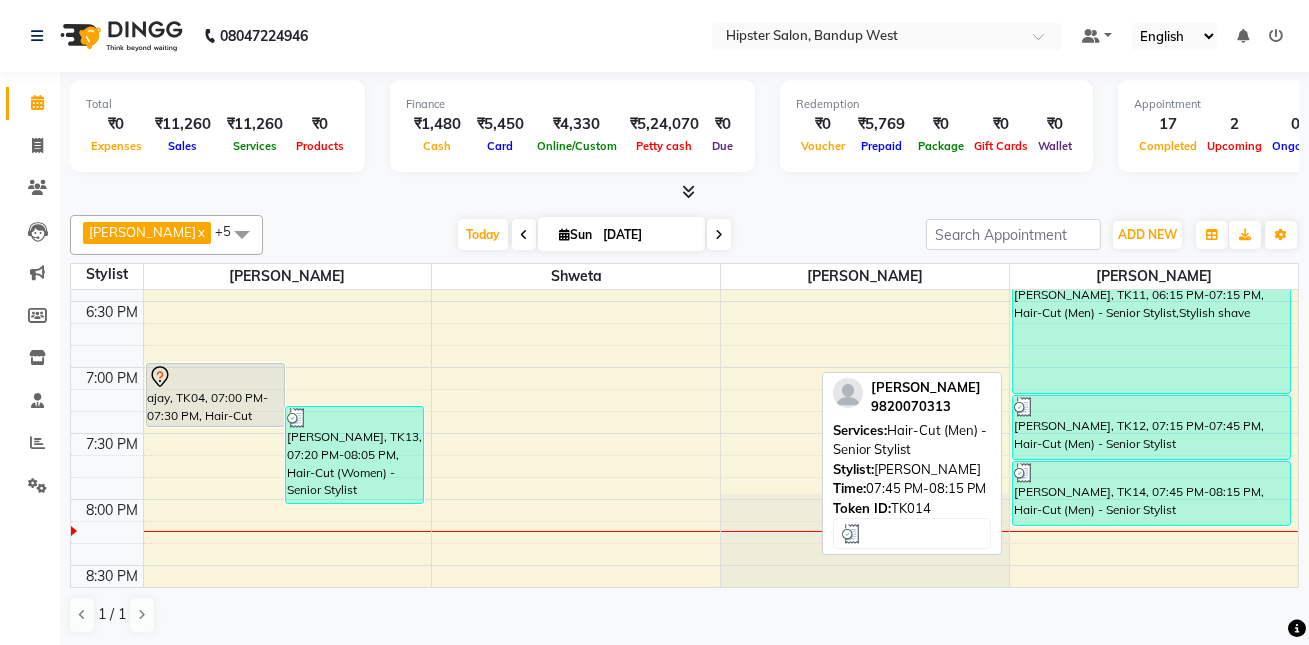 click on "[PERSON_NAME], TK14, 07:45 PM-08:15 PM, Hair-Cut (Men) - Senior Stylist" at bounding box center (1151, 493) 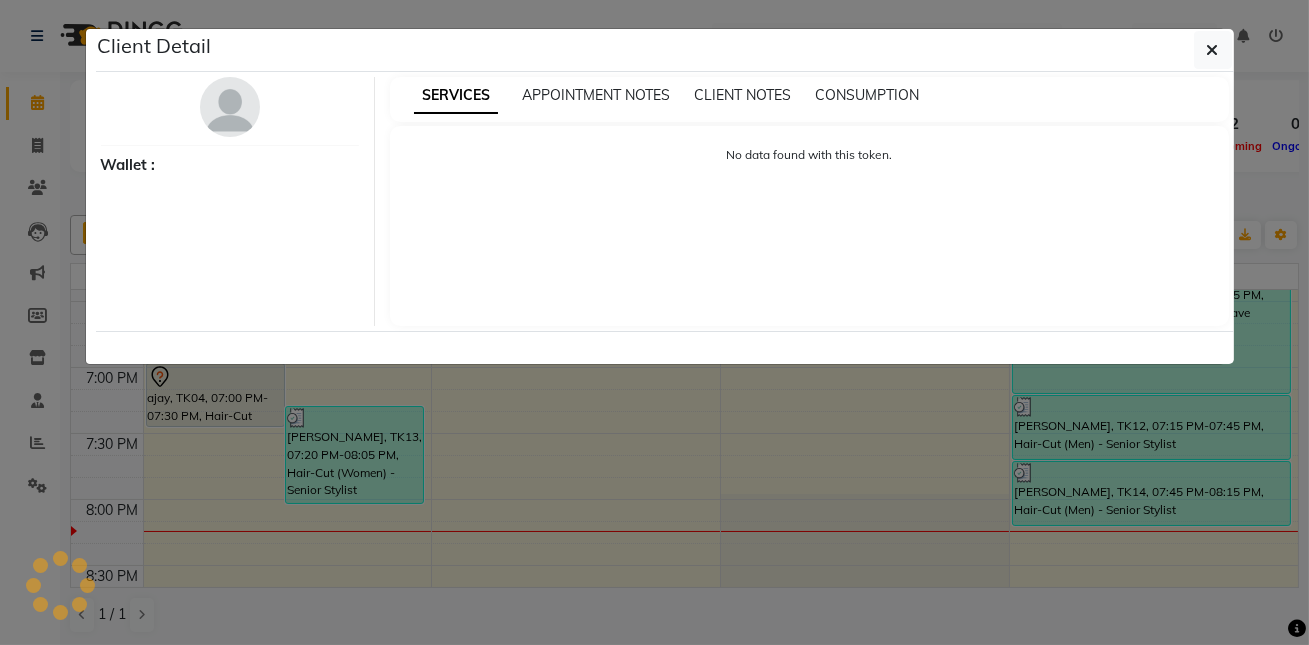 select on "3" 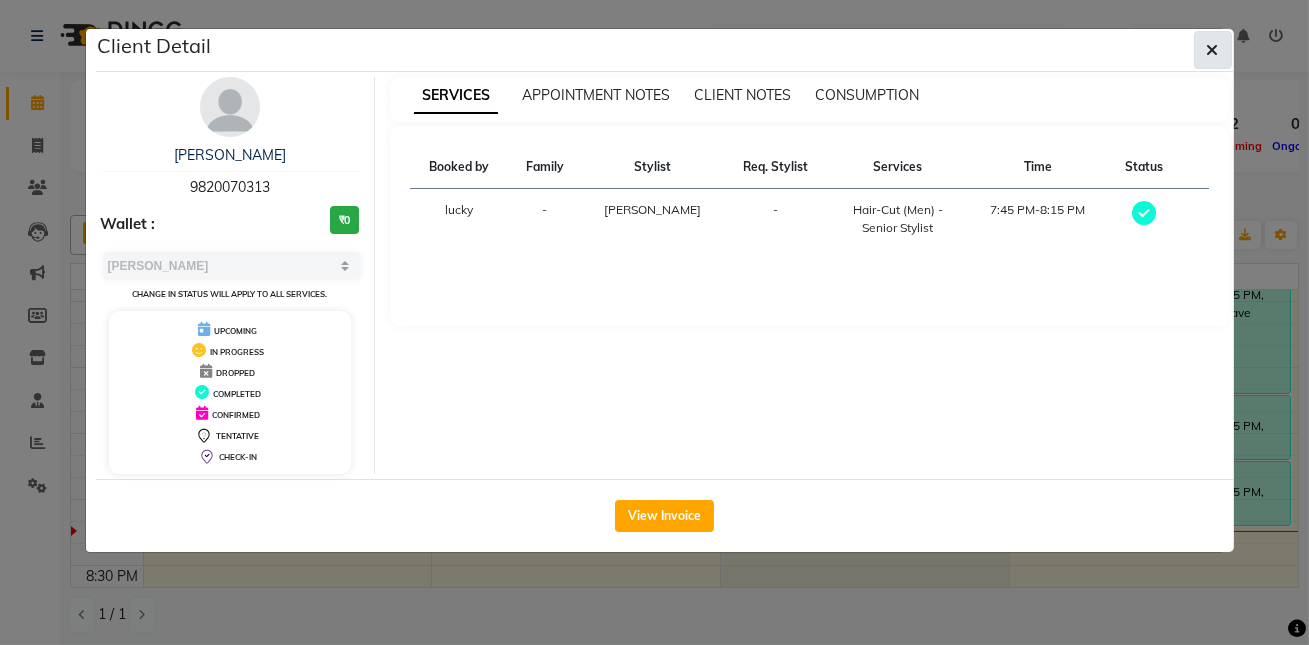 click 